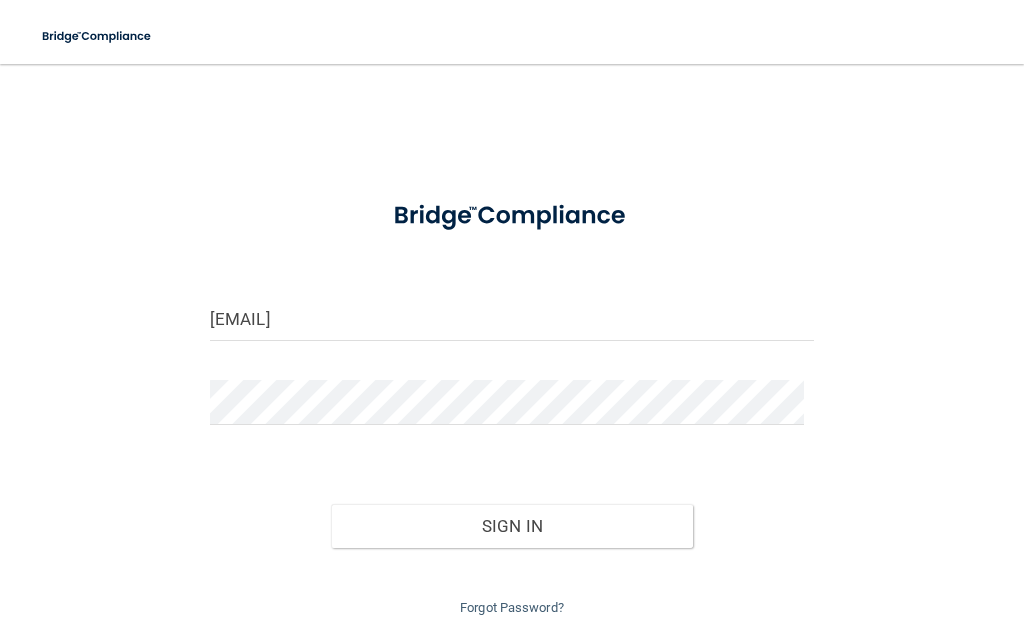 scroll, scrollTop: 0, scrollLeft: 0, axis: both 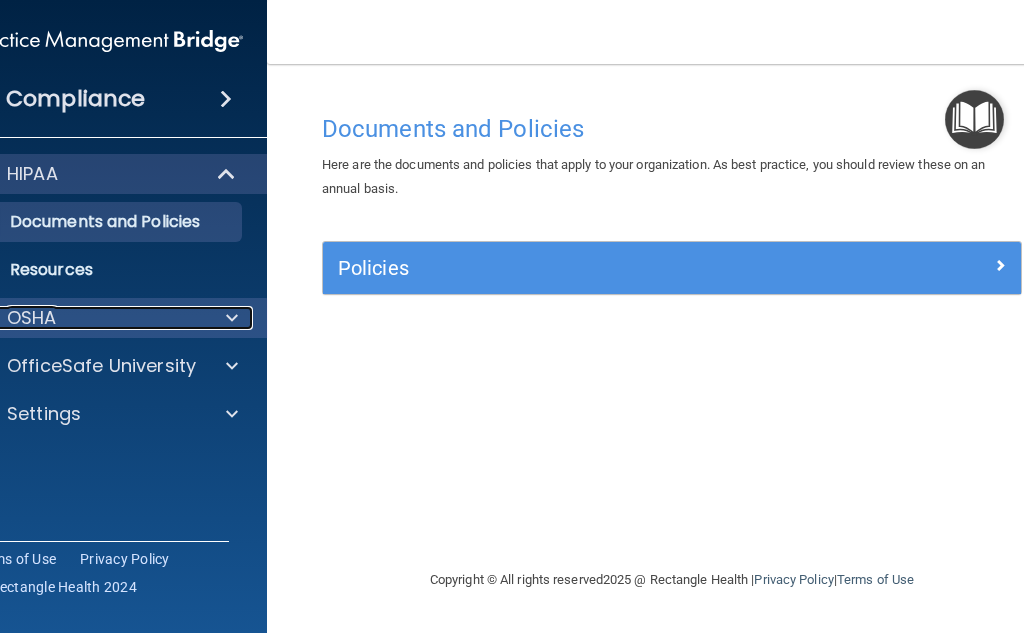 click on "OSHA" at bounding box center (32, 318) 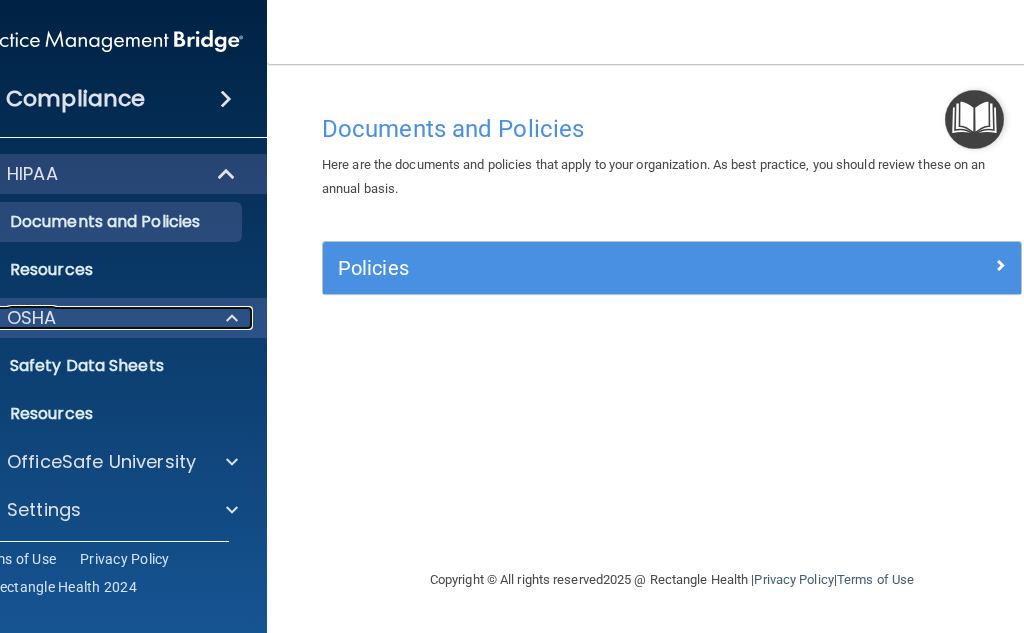 click on "OSHA" at bounding box center [32, 318] 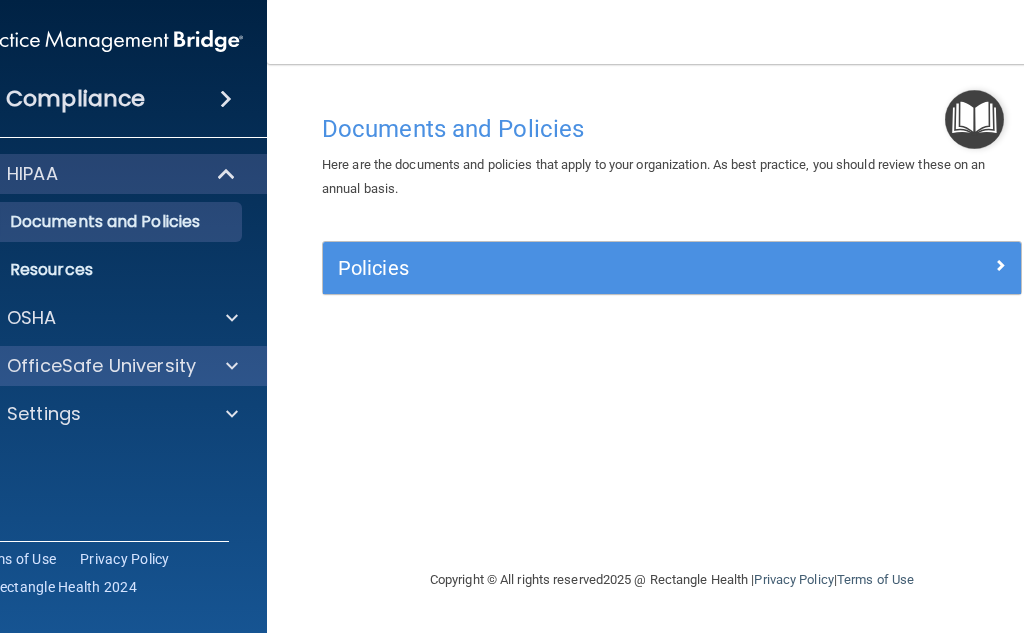 click on "OfficeSafe University" at bounding box center [107, 366] 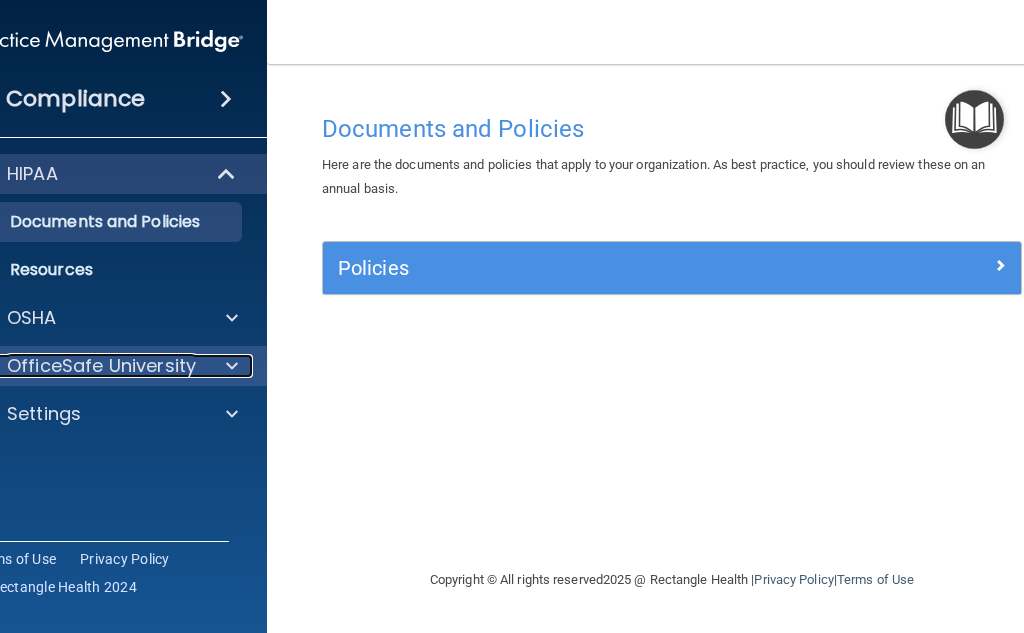 click on "OfficeSafe University" at bounding box center [101, 366] 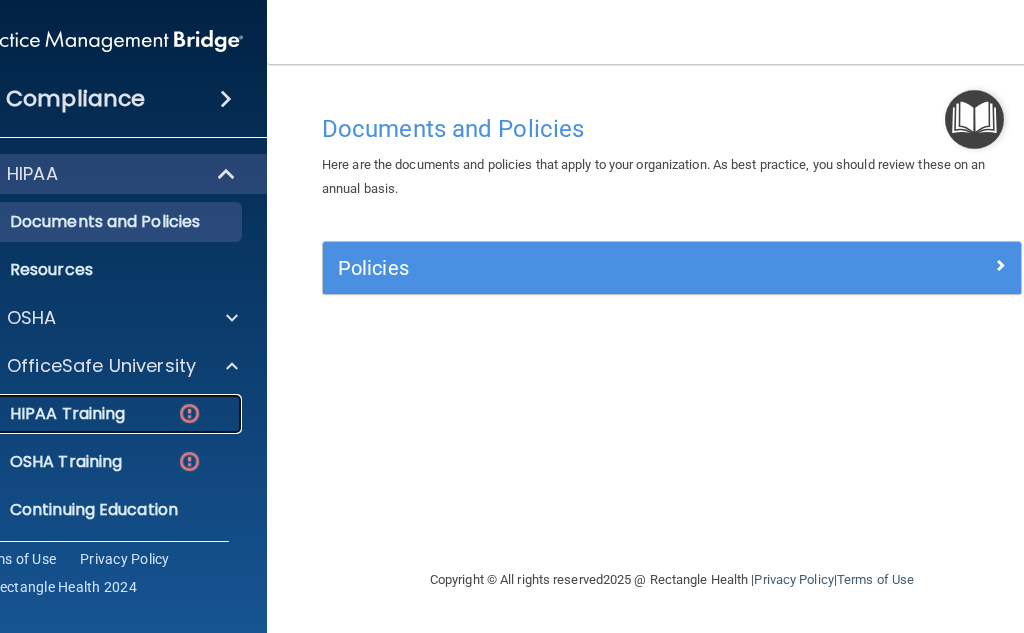 click on "HIPAA Training" at bounding box center (42, 414) 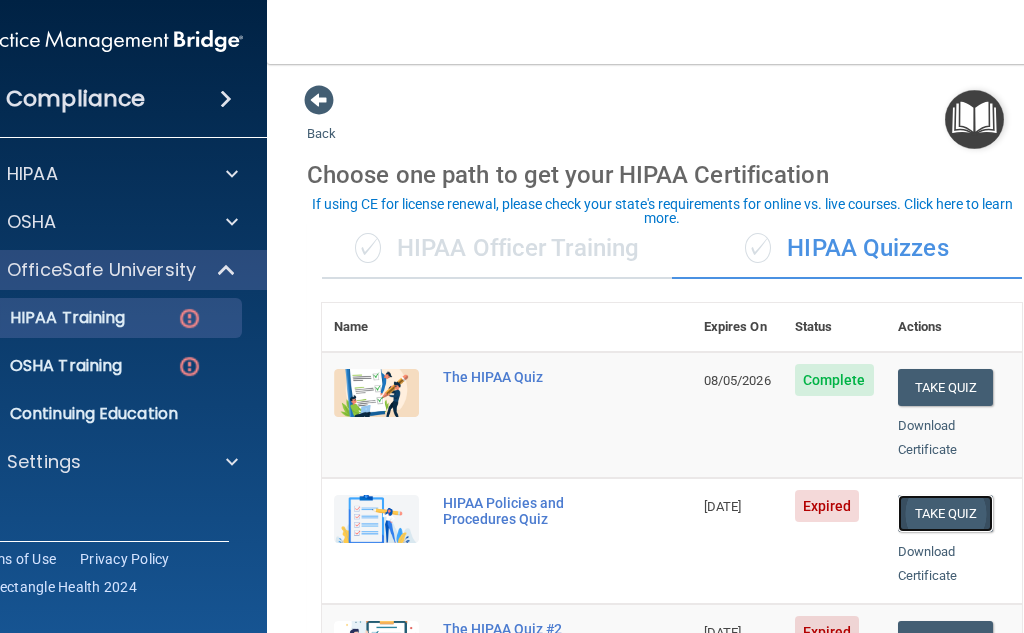 click on "Take Quiz" at bounding box center [946, 513] 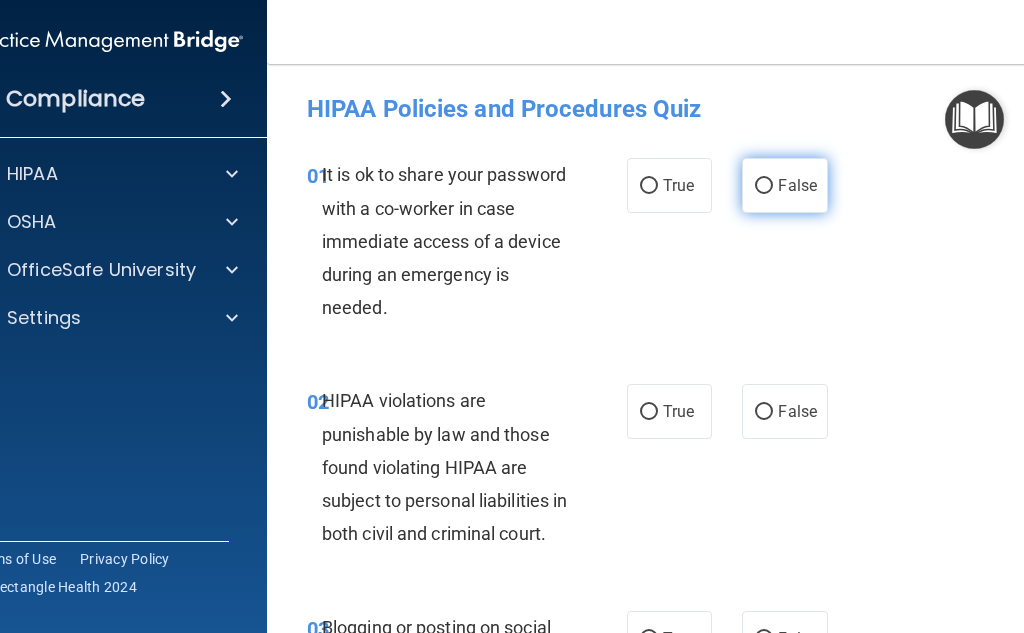 click on "False" at bounding box center [797, 185] 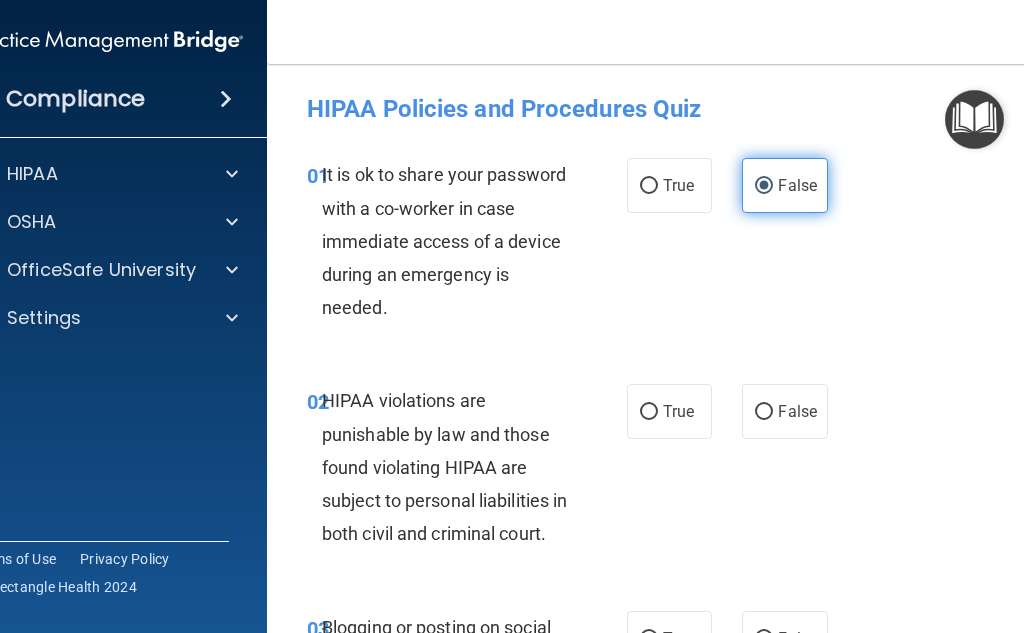scroll, scrollTop: 100, scrollLeft: 0, axis: vertical 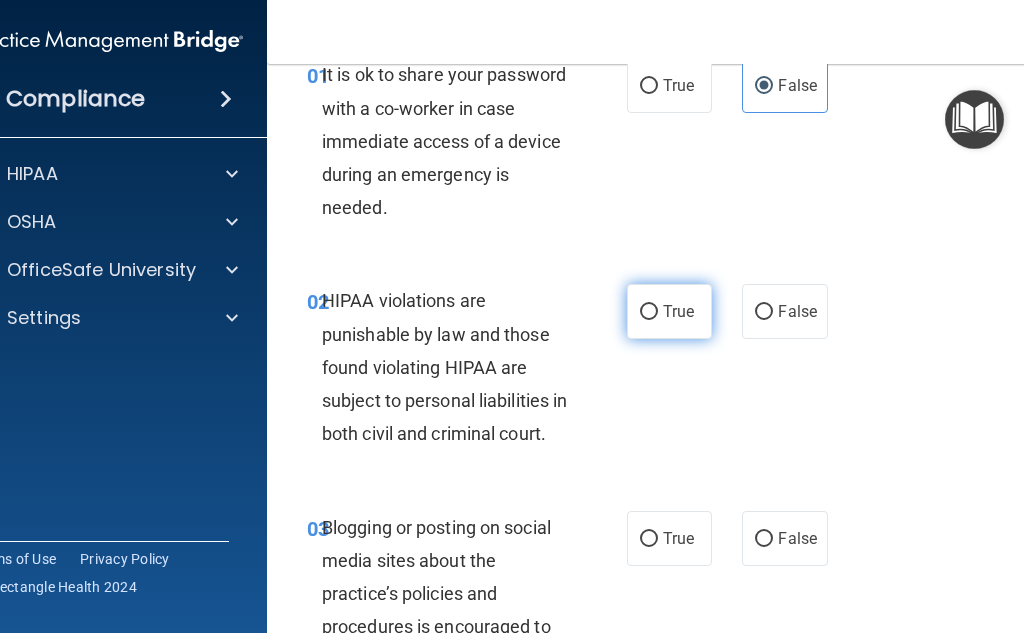click on "True" at bounding box center [669, 311] 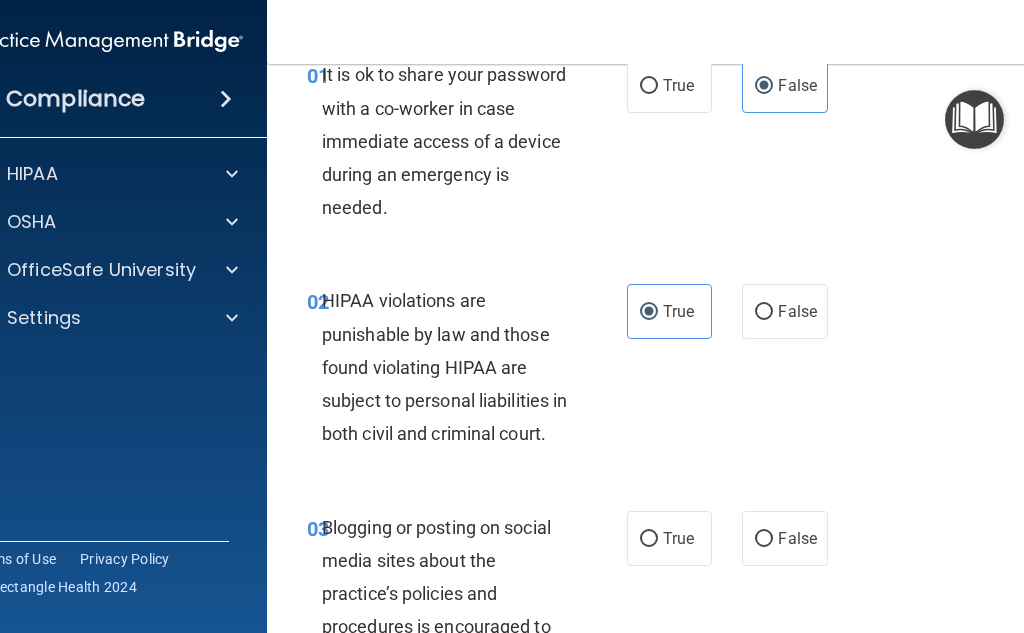 scroll, scrollTop: 300, scrollLeft: 0, axis: vertical 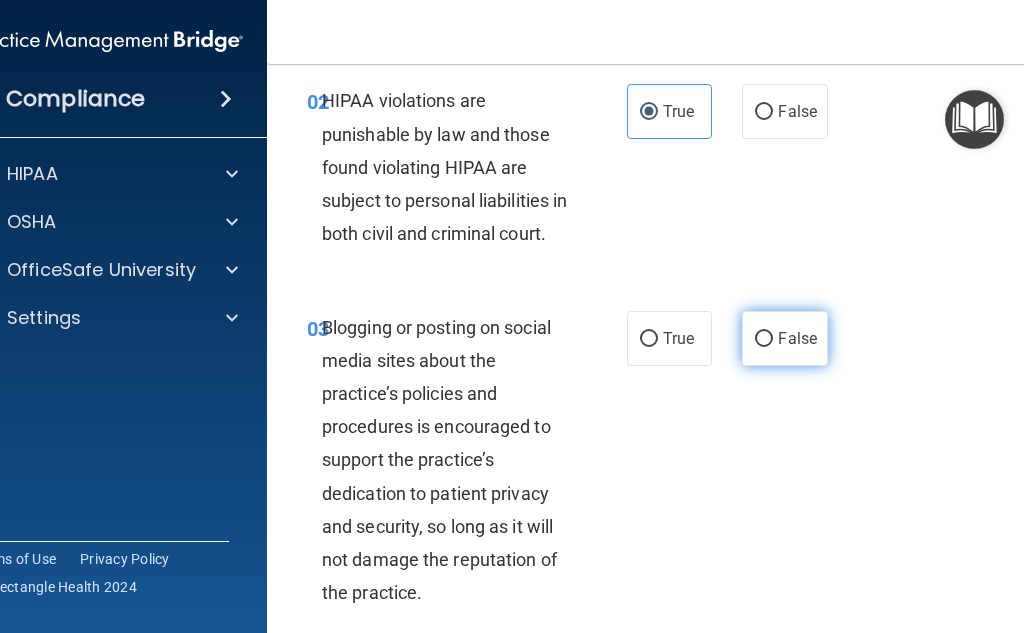 click on "False" at bounding box center [784, 338] 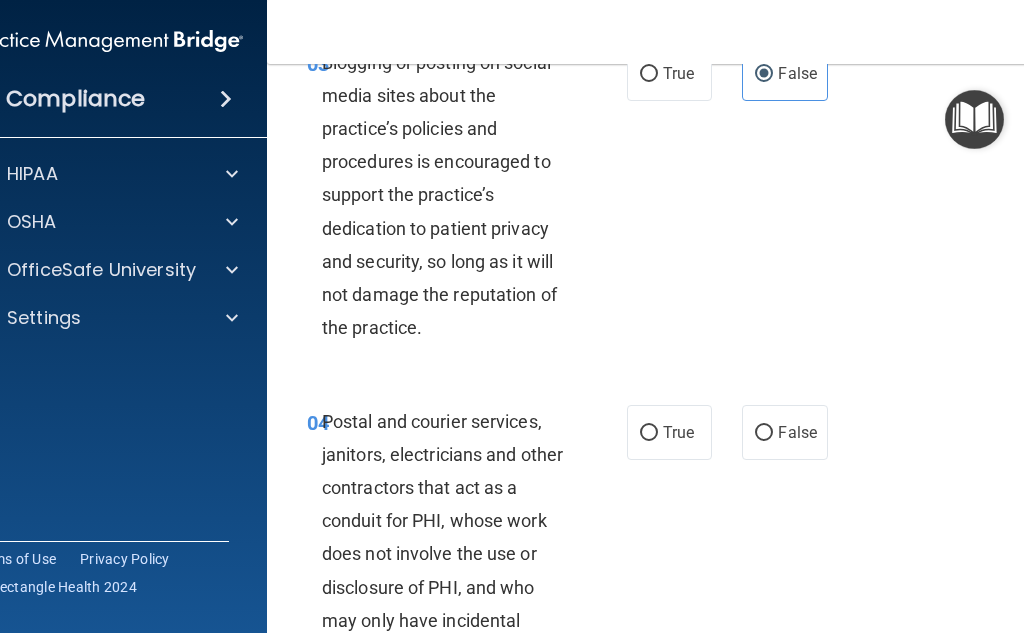 scroll, scrollTop: 800, scrollLeft: 0, axis: vertical 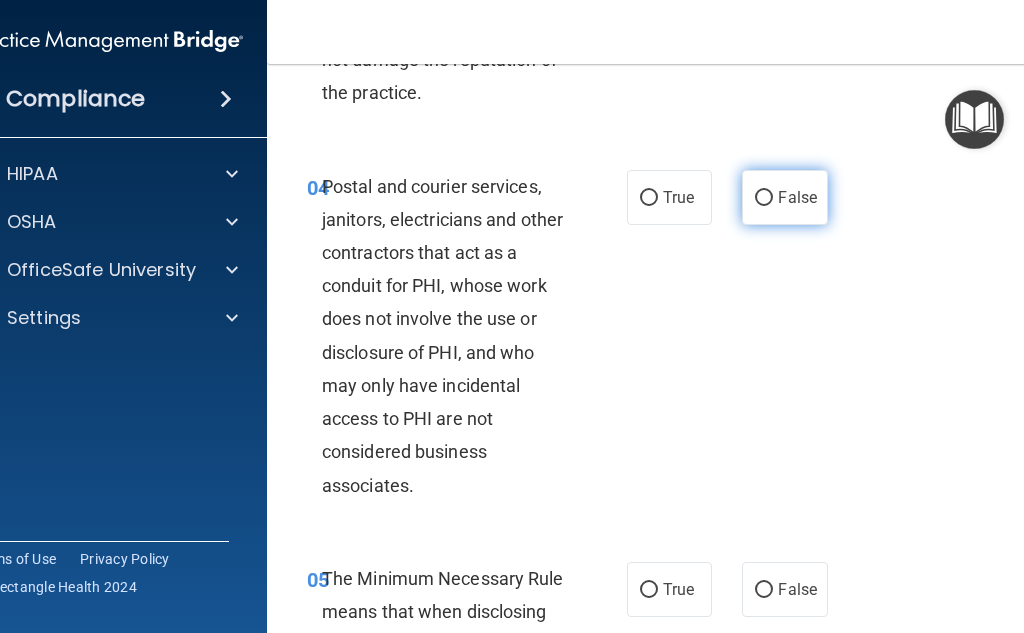 click on "False" at bounding box center [797, 197] 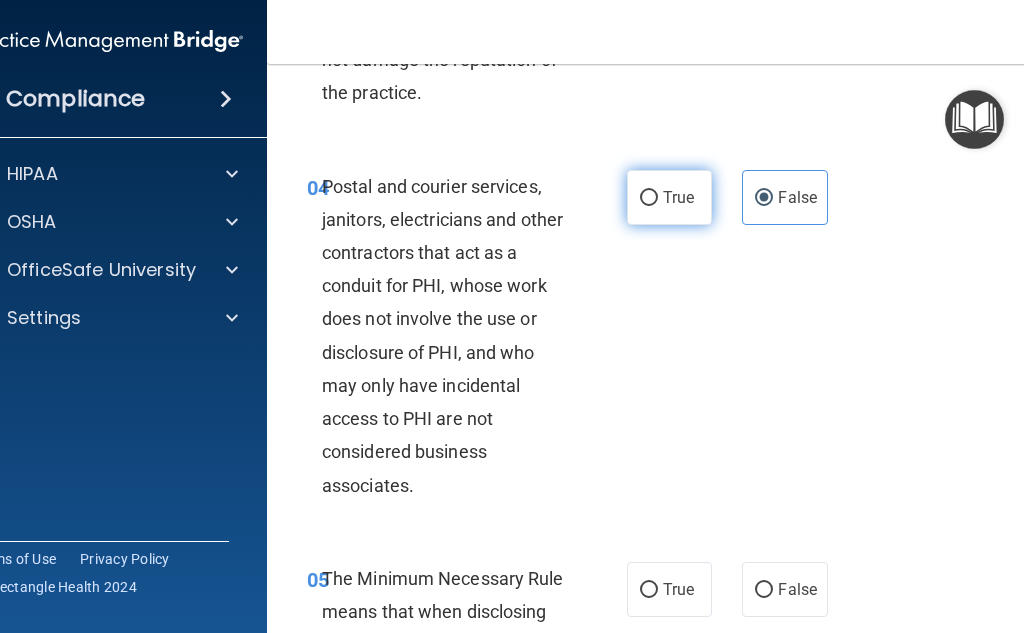 click on "True" at bounding box center (649, 198) 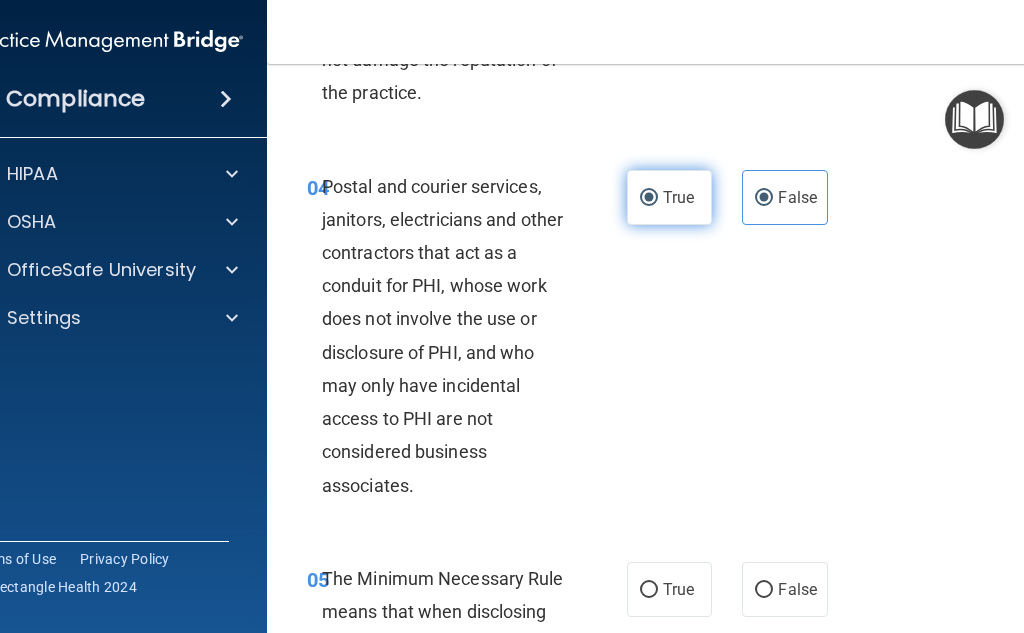 radio on "false" 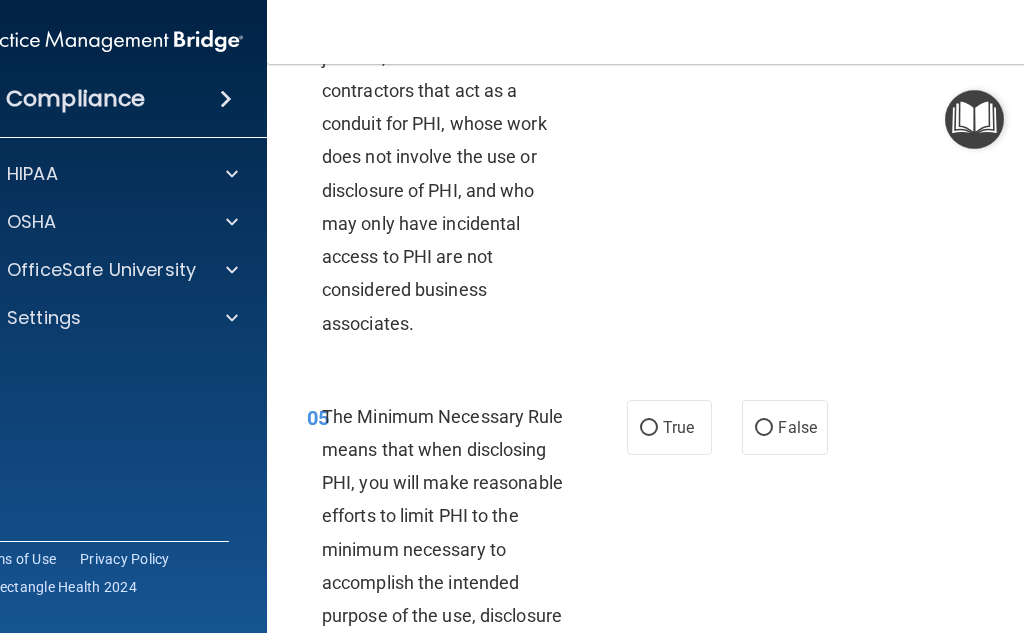 scroll, scrollTop: 1100, scrollLeft: 0, axis: vertical 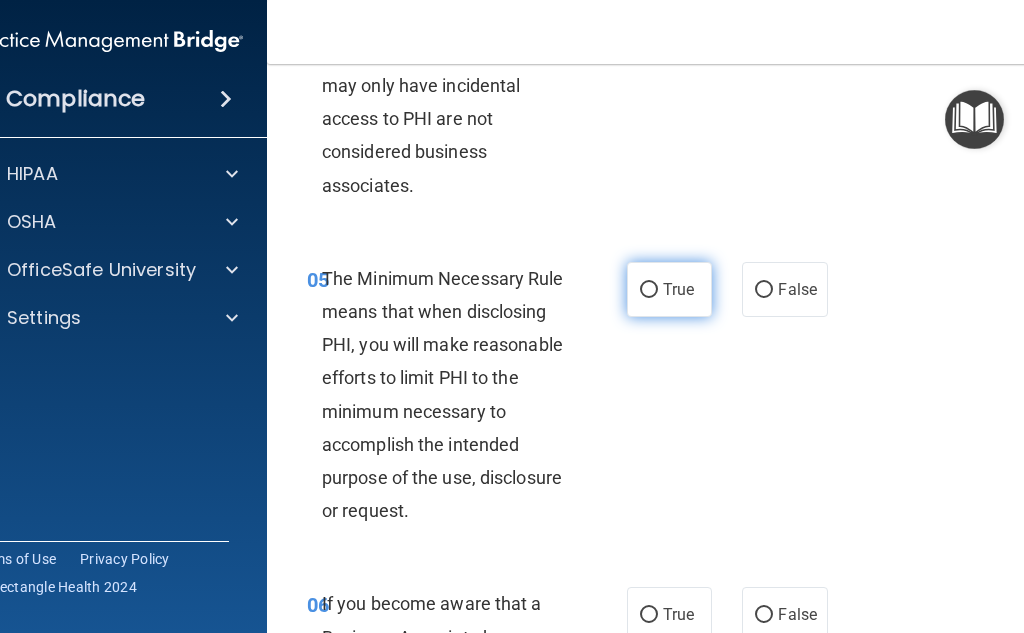 click on "True" at bounding box center [649, 290] 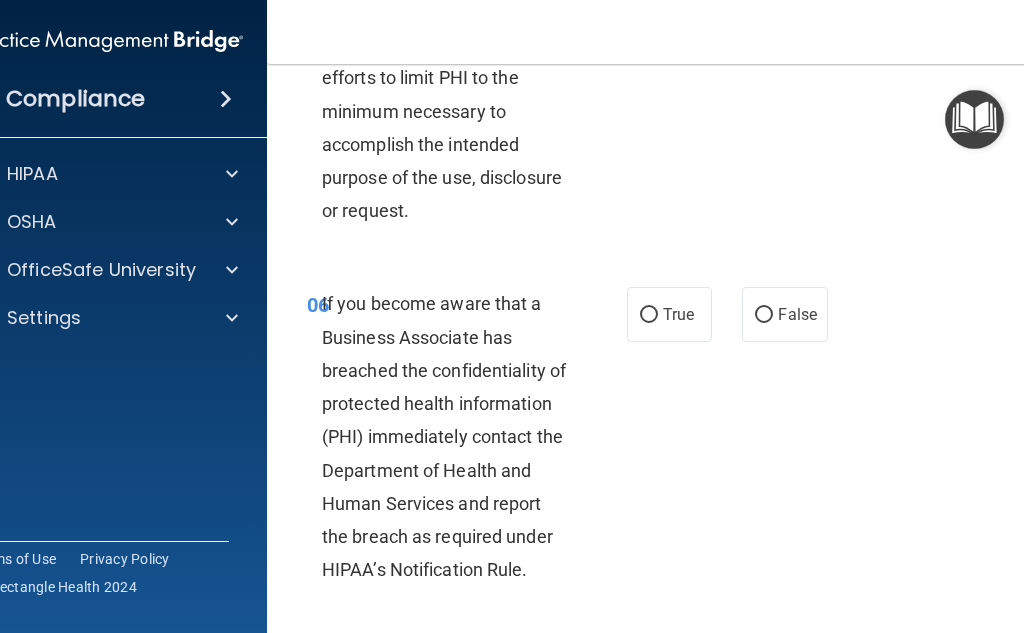 scroll, scrollTop: 1500, scrollLeft: 0, axis: vertical 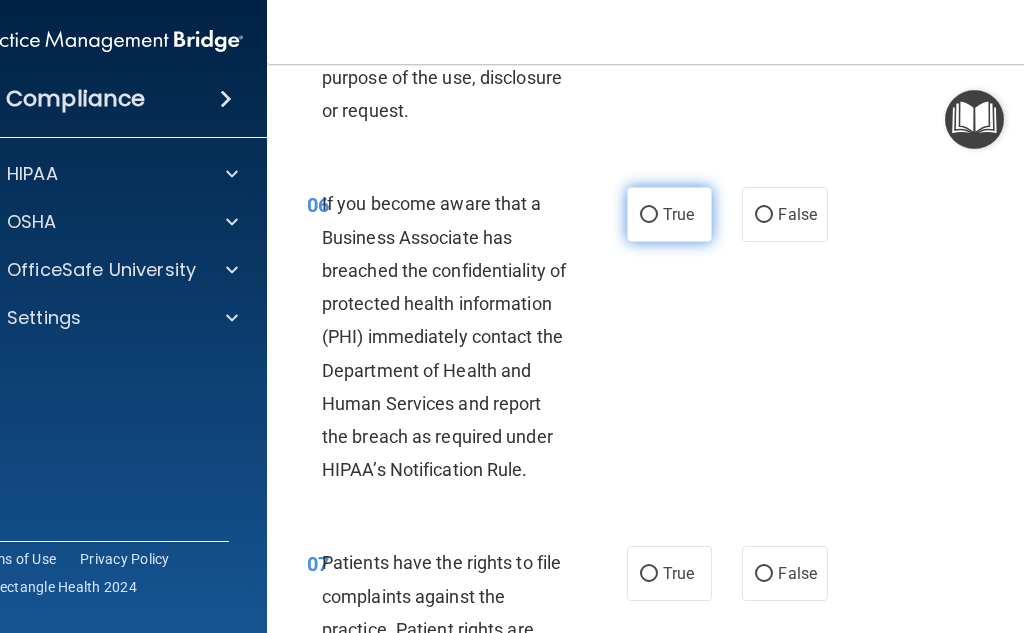 click on "True" at bounding box center [649, 215] 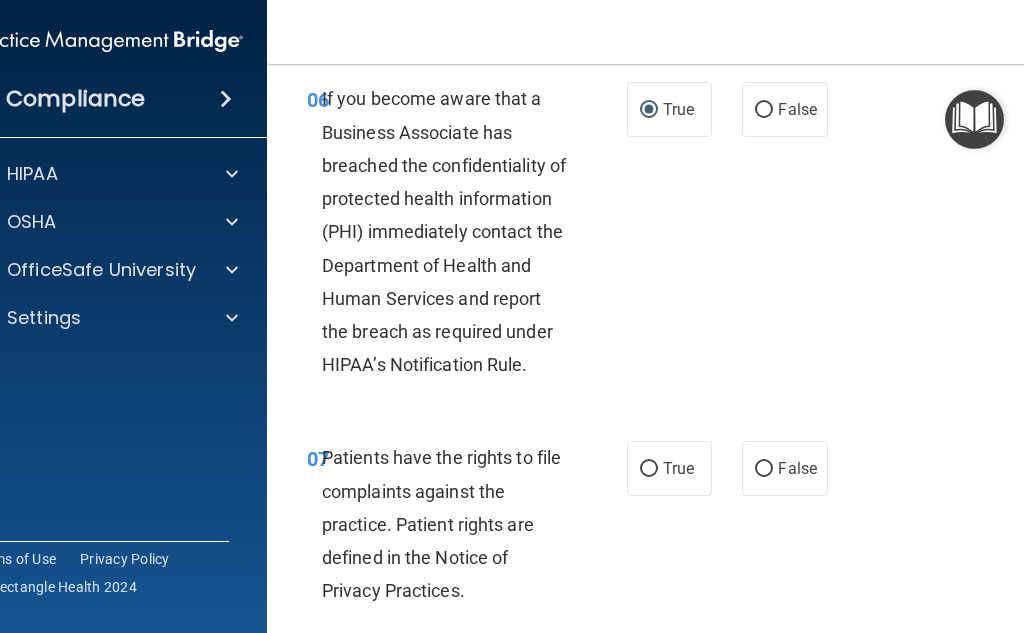 scroll, scrollTop: 1700, scrollLeft: 0, axis: vertical 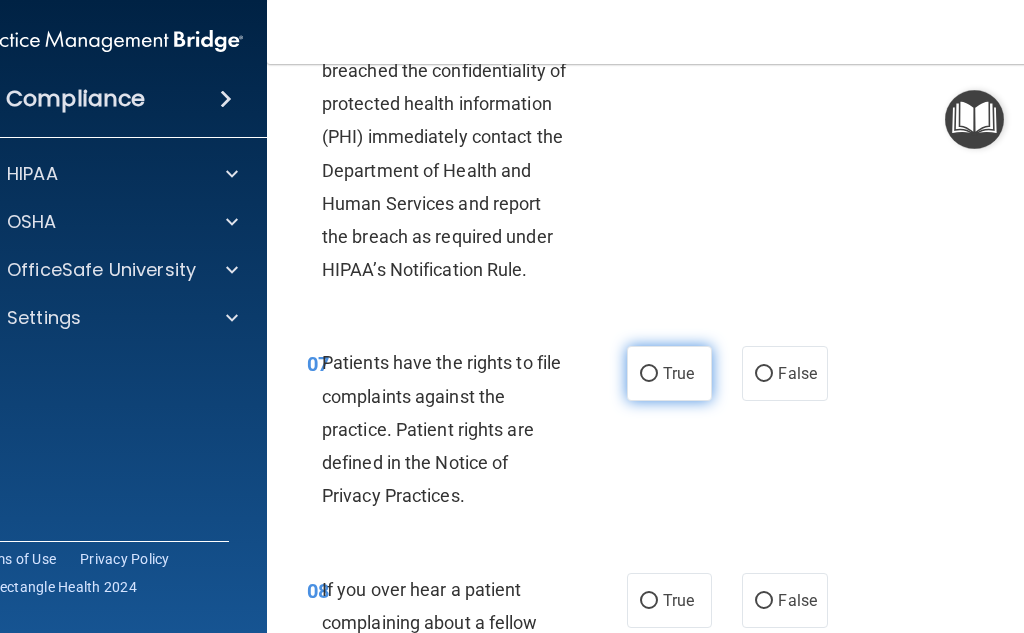 click on "True" at bounding box center [669, 373] 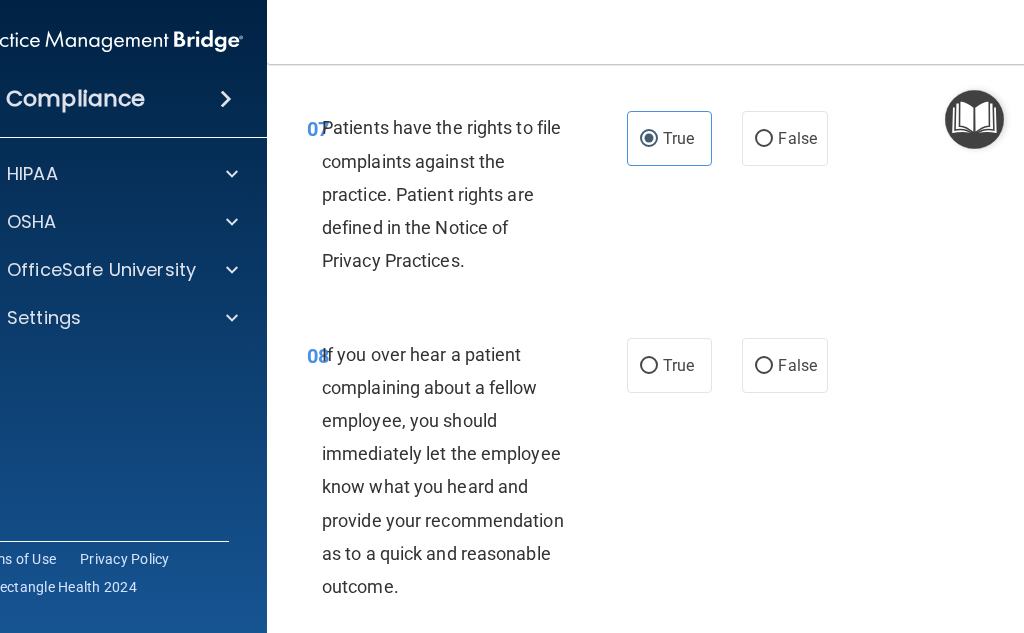 scroll, scrollTop: 2000, scrollLeft: 0, axis: vertical 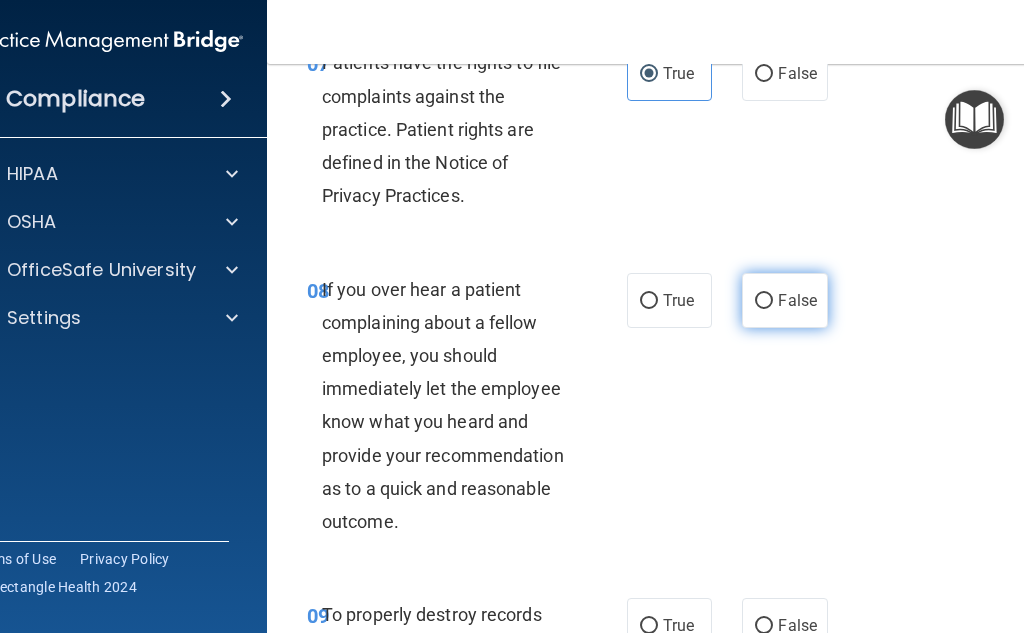 click on "False" at bounding box center (784, 300) 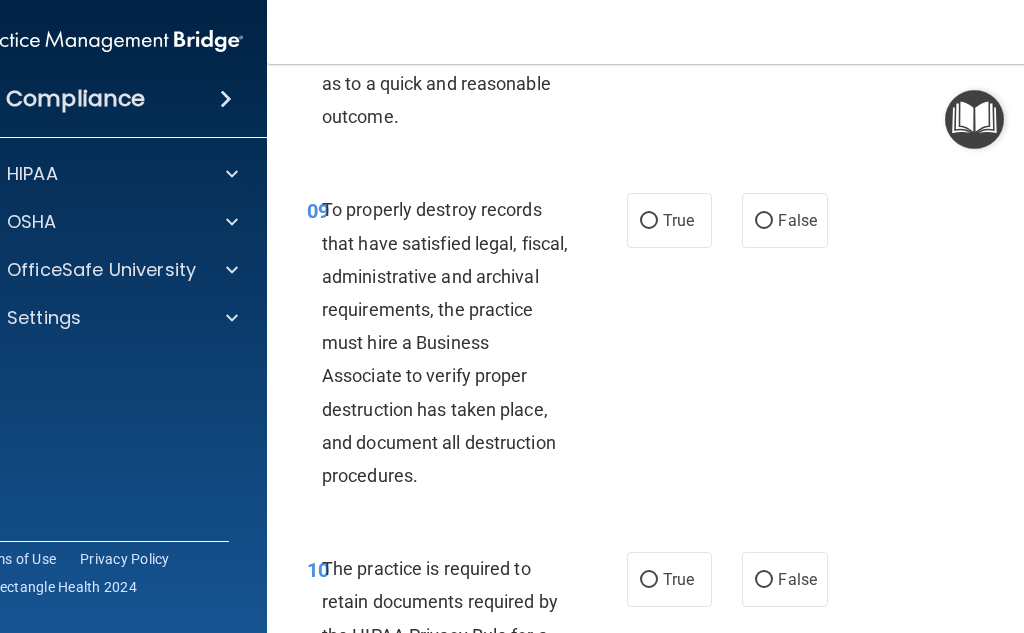 scroll, scrollTop: 2500, scrollLeft: 0, axis: vertical 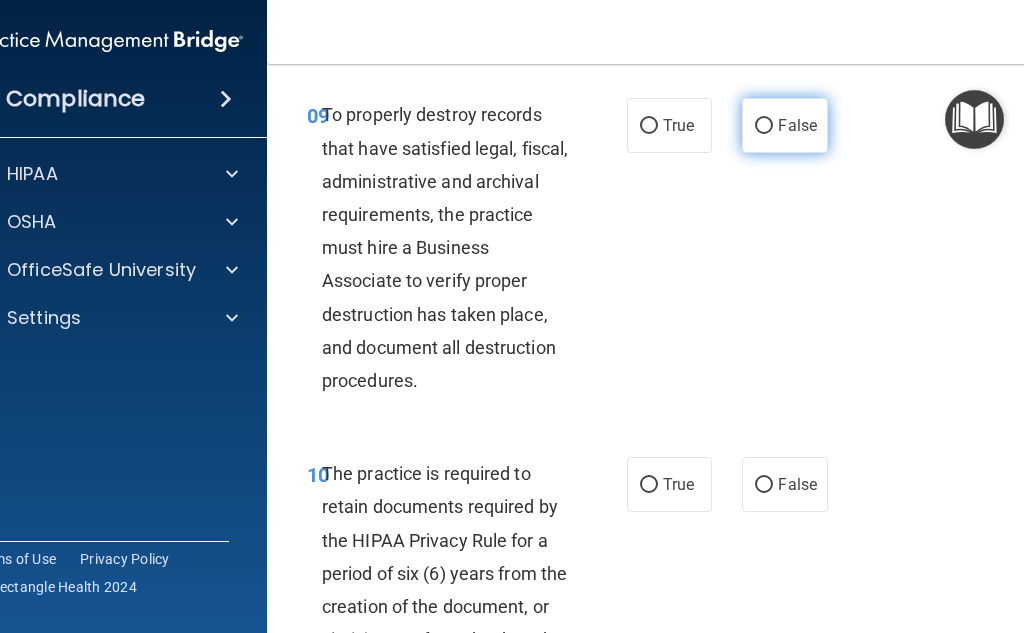 click on "False" at bounding box center (784, 125) 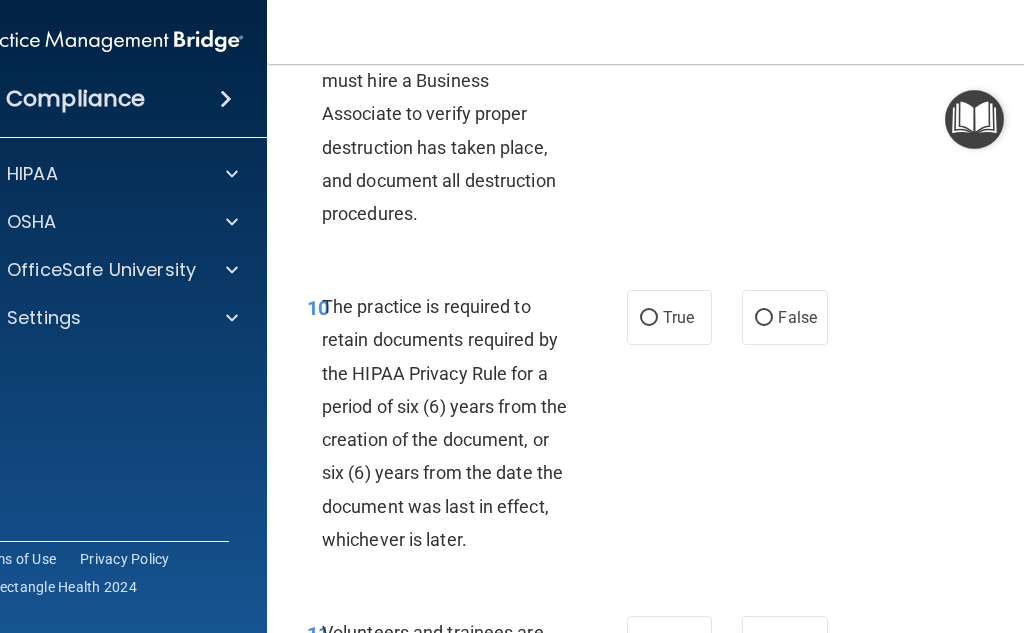 scroll, scrollTop: 2800, scrollLeft: 0, axis: vertical 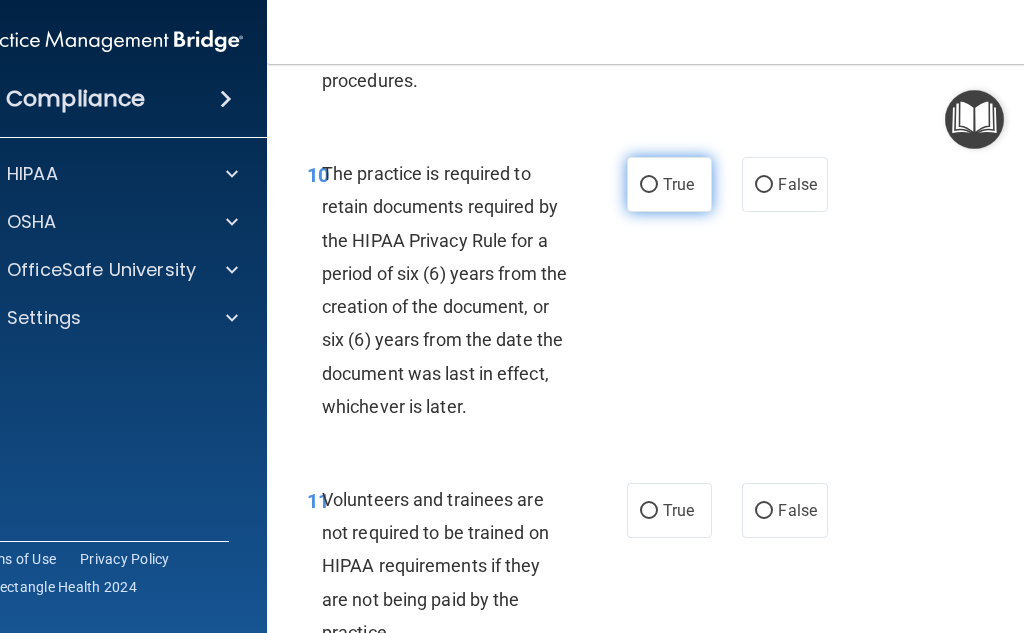 click on "True" at bounding box center [669, 184] 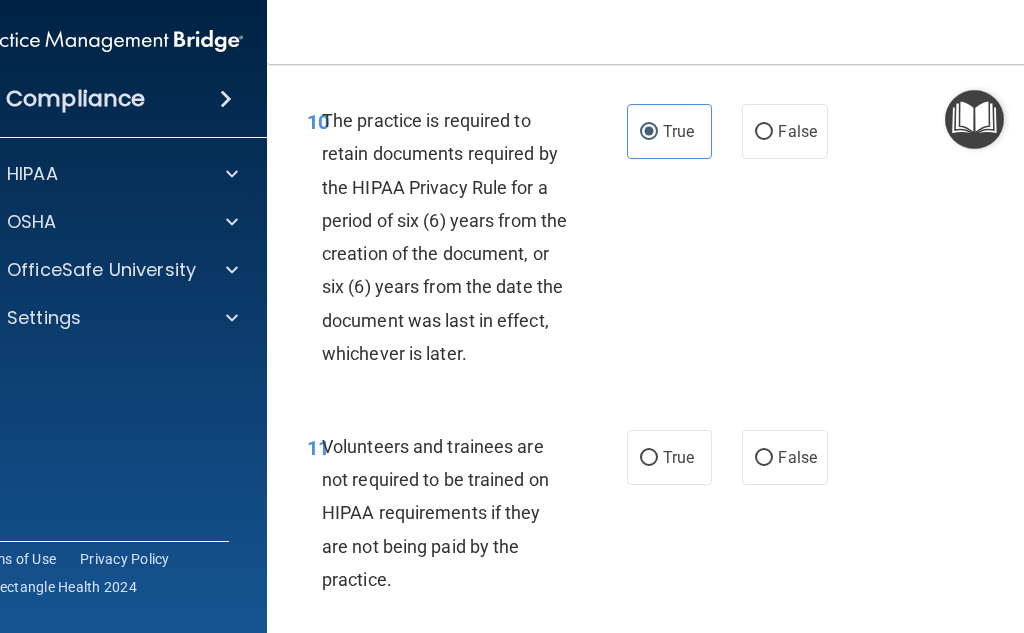 scroll, scrollTop: 3000, scrollLeft: 0, axis: vertical 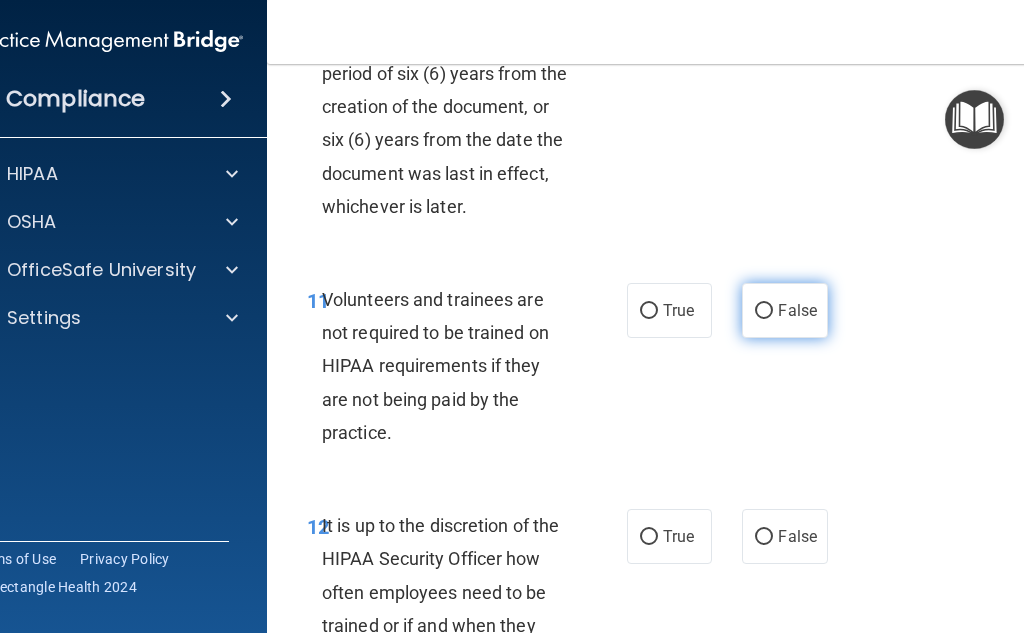 click on "False" at bounding box center [784, 310] 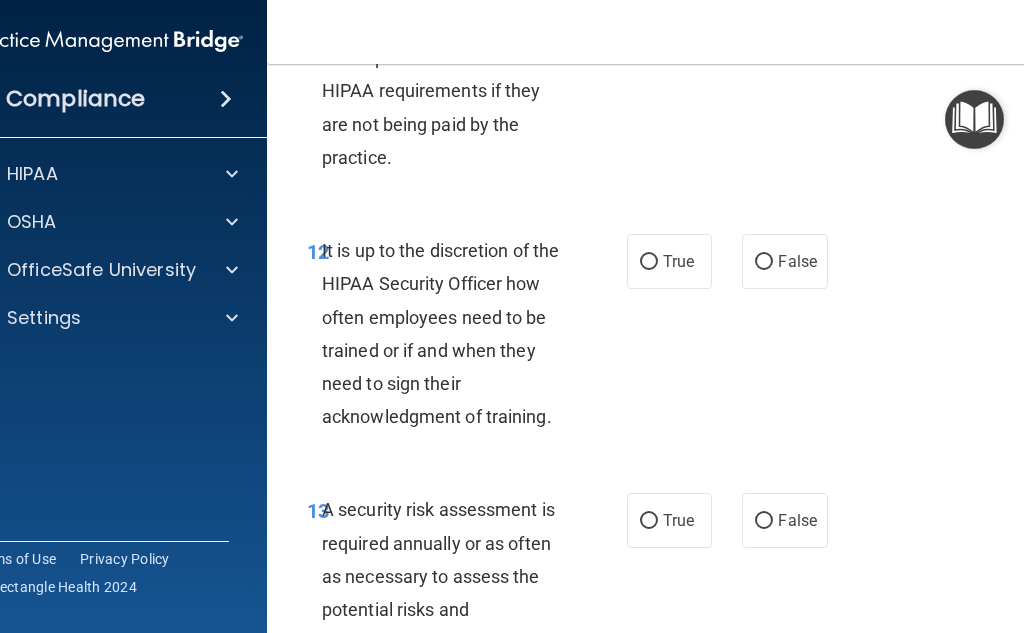 scroll, scrollTop: 3300, scrollLeft: 0, axis: vertical 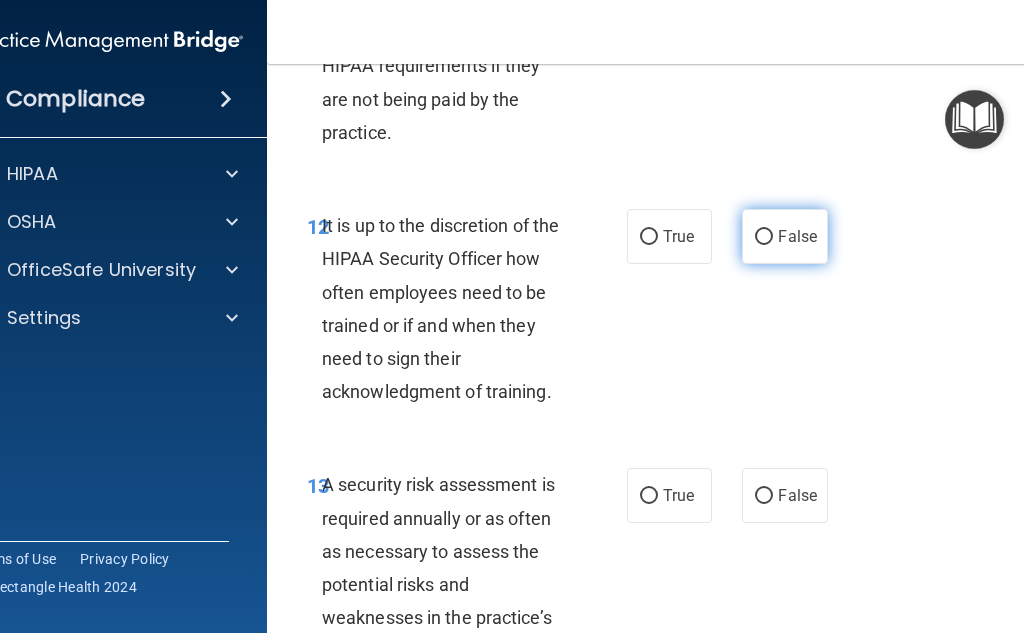 click on "False" at bounding box center [784, 236] 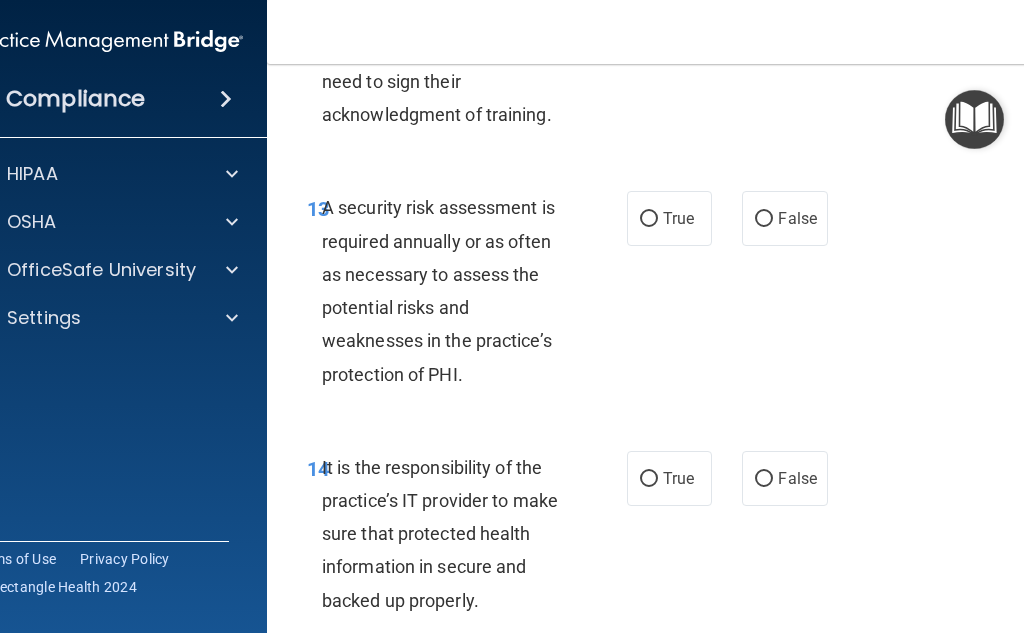 scroll, scrollTop: 3600, scrollLeft: 0, axis: vertical 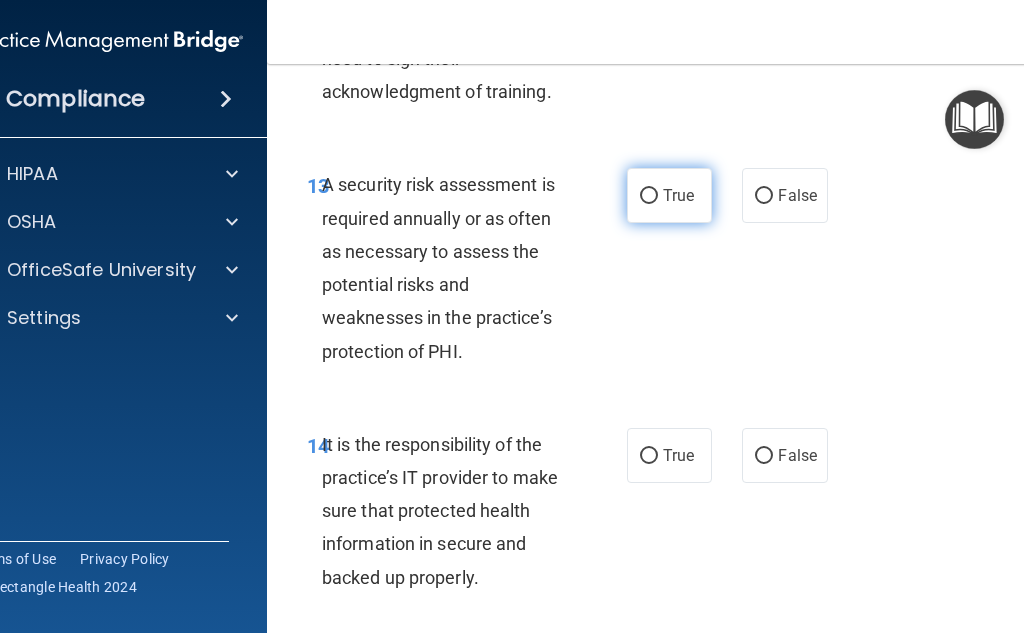 click on "True" at bounding box center (669, 195) 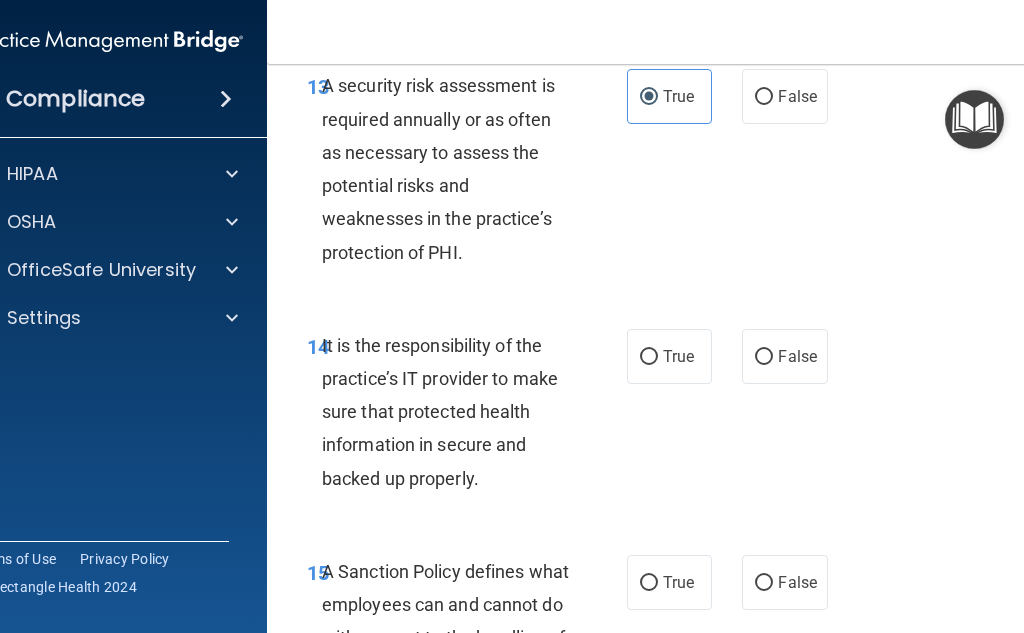 scroll, scrollTop: 3700, scrollLeft: 0, axis: vertical 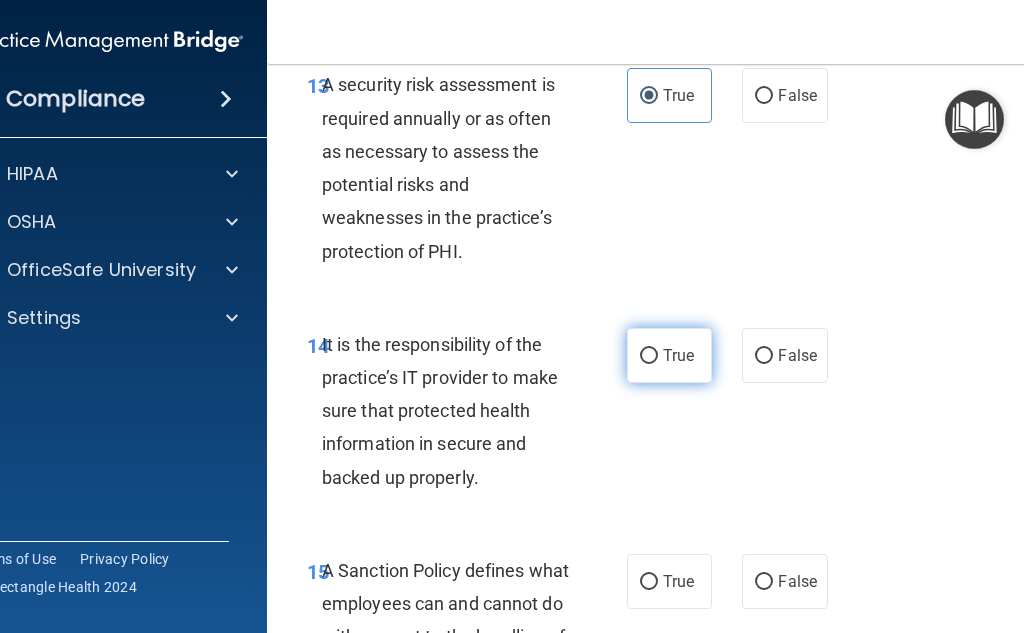 click on "True" at bounding box center (678, 355) 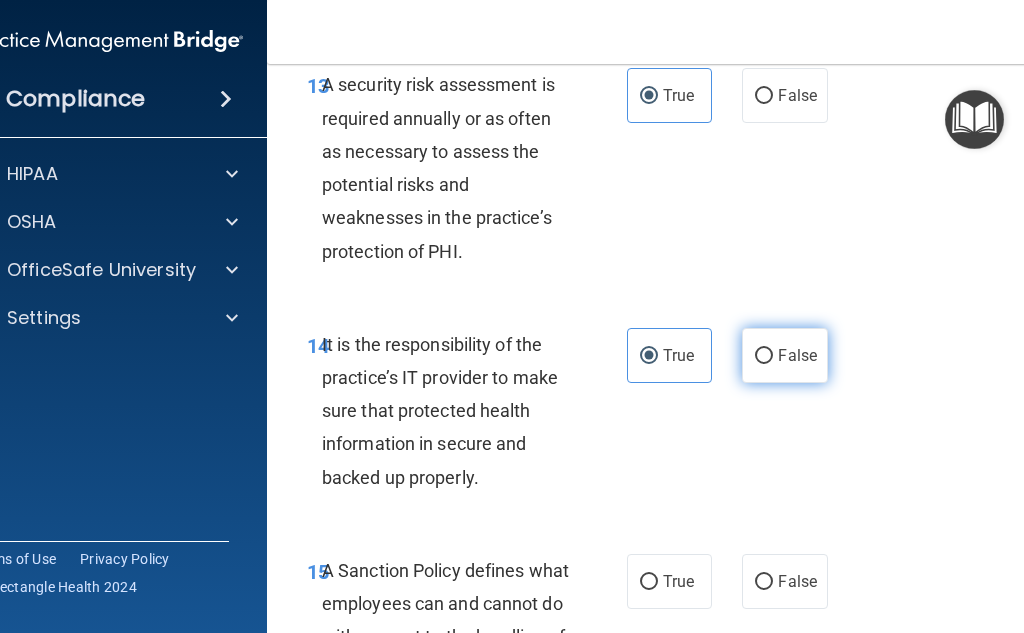click on "False" at bounding box center [784, 355] 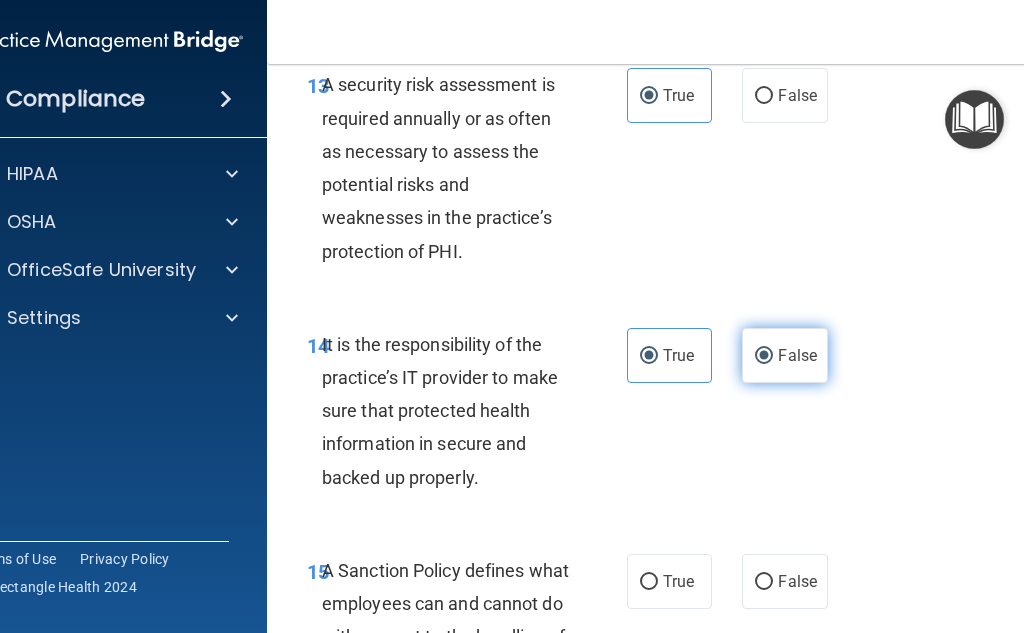 radio on "false" 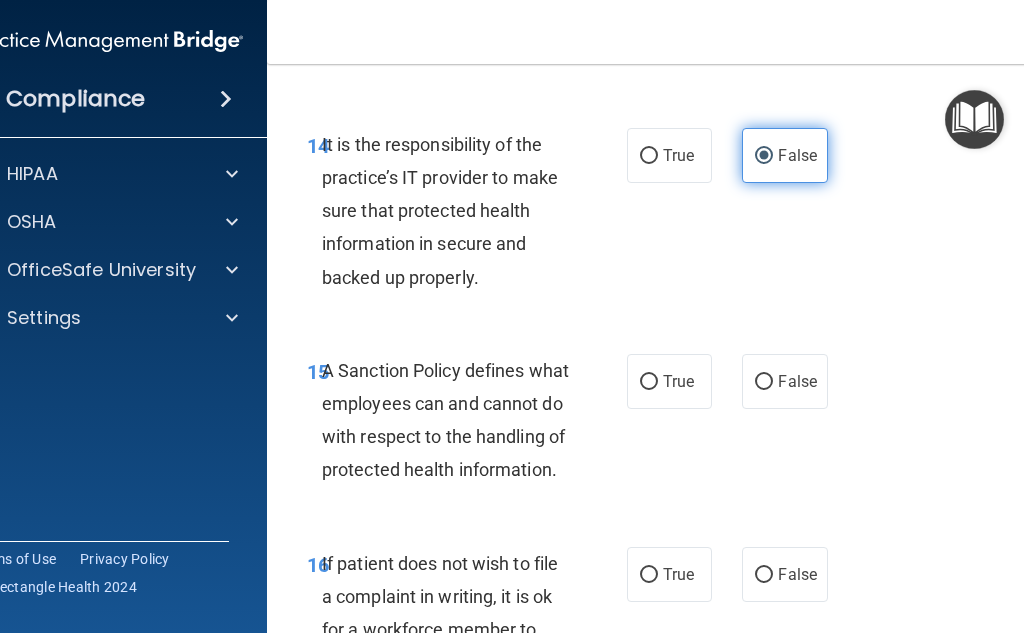 scroll, scrollTop: 4000, scrollLeft: 0, axis: vertical 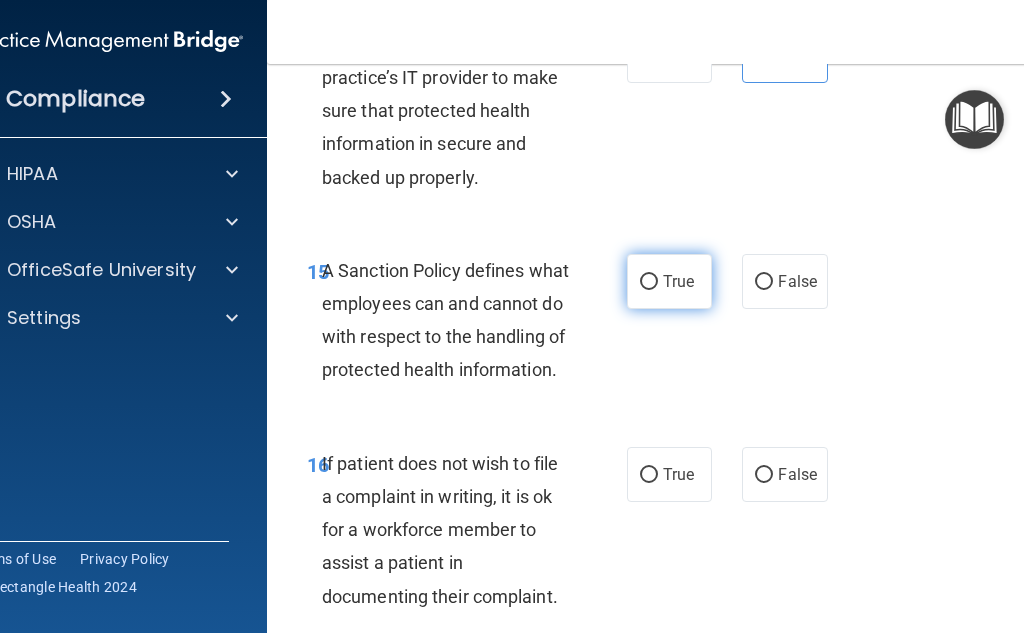 click on "True" at bounding box center (669, 281) 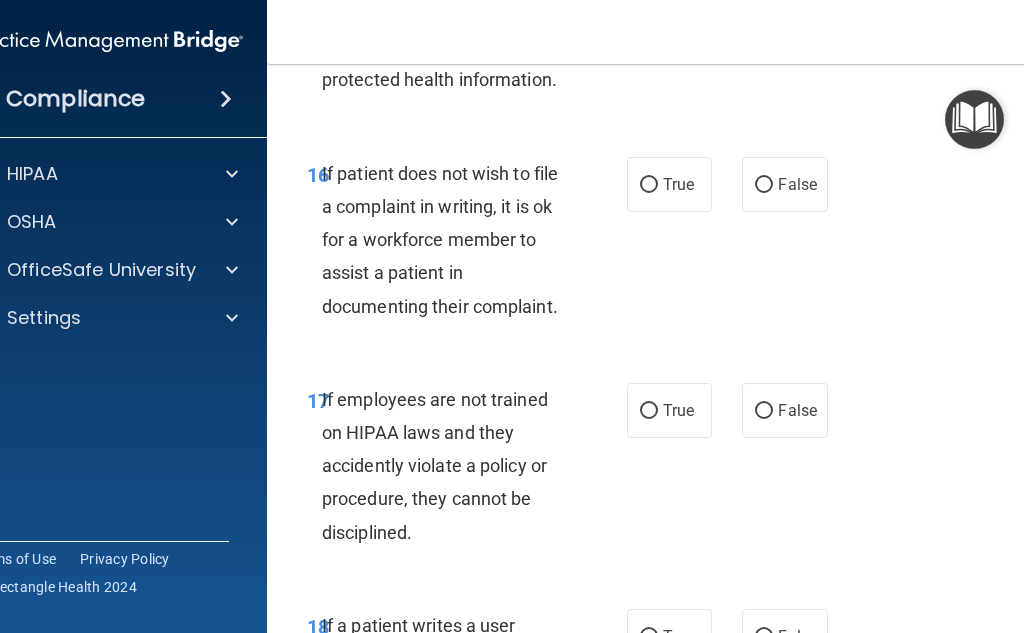 scroll, scrollTop: 4300, scrollLeft: 0, axis: vertical 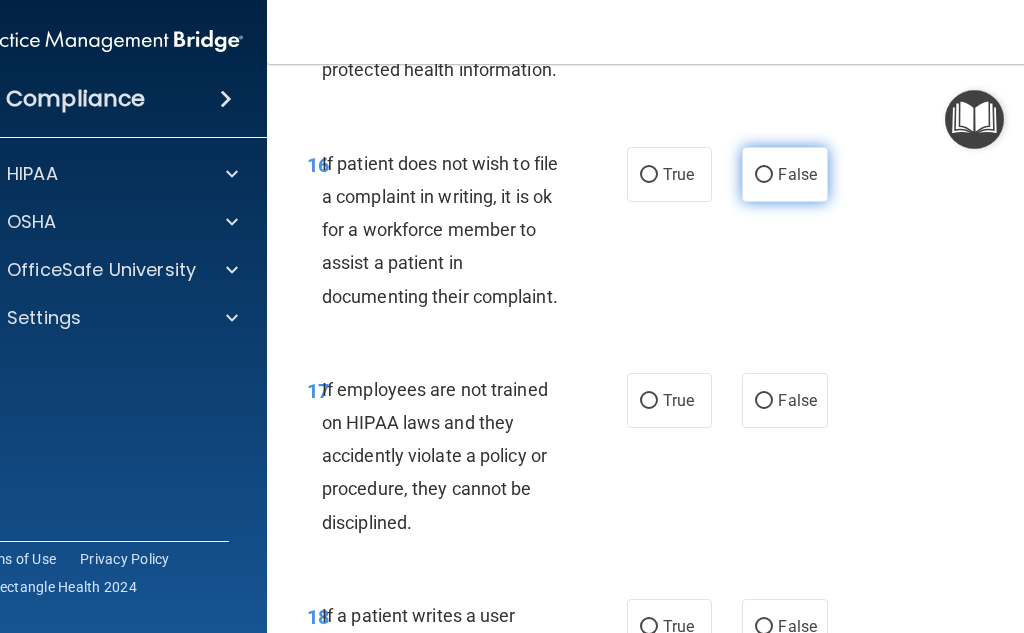 click on "False" at bounding box center (797, 174) 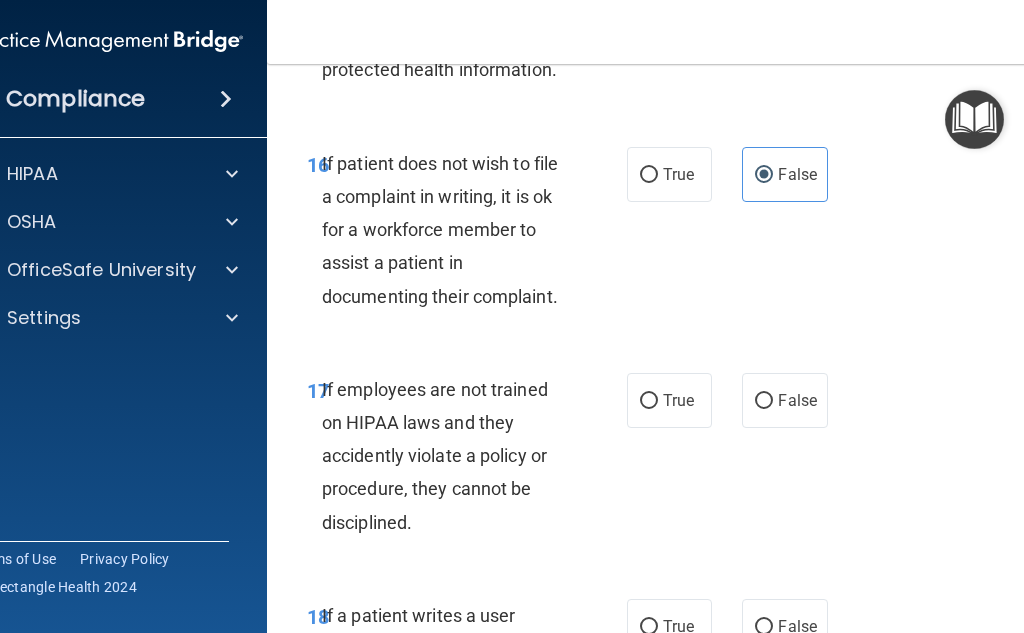 scroll, scrollTop: 4500, scrollLeft: 0, axis: vertical 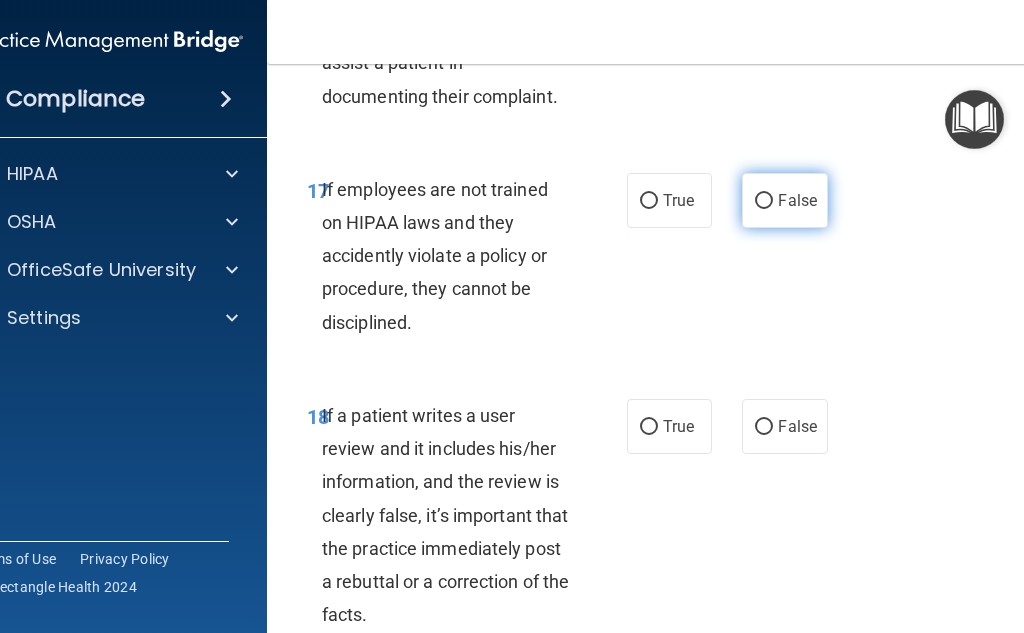 click on "False" at bounding box center [784, 200] 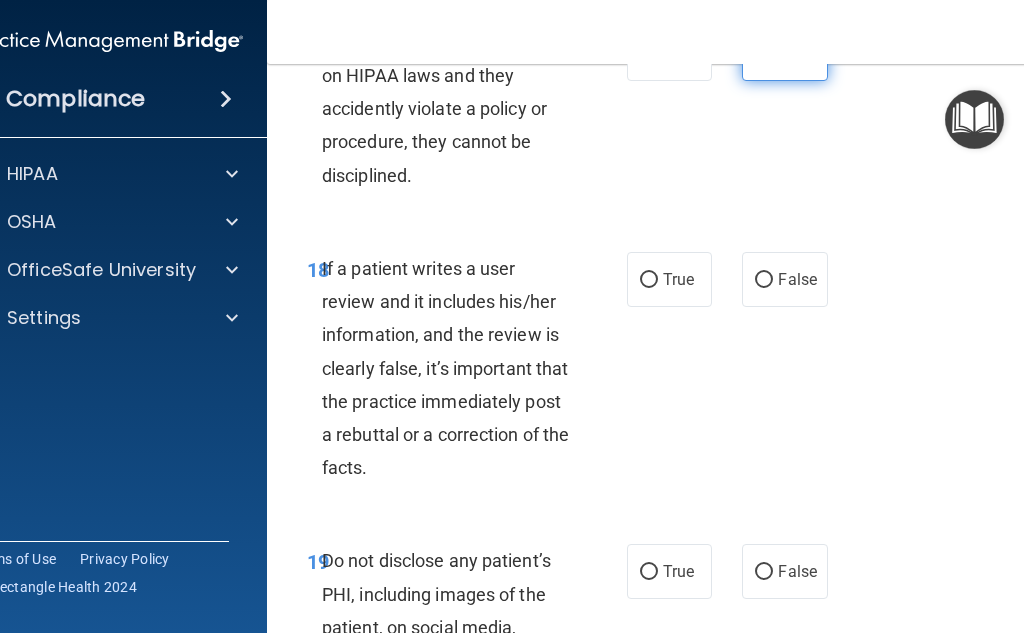 scroll, scrollTop: 4700, scrollLeft: 0, axis: vertical 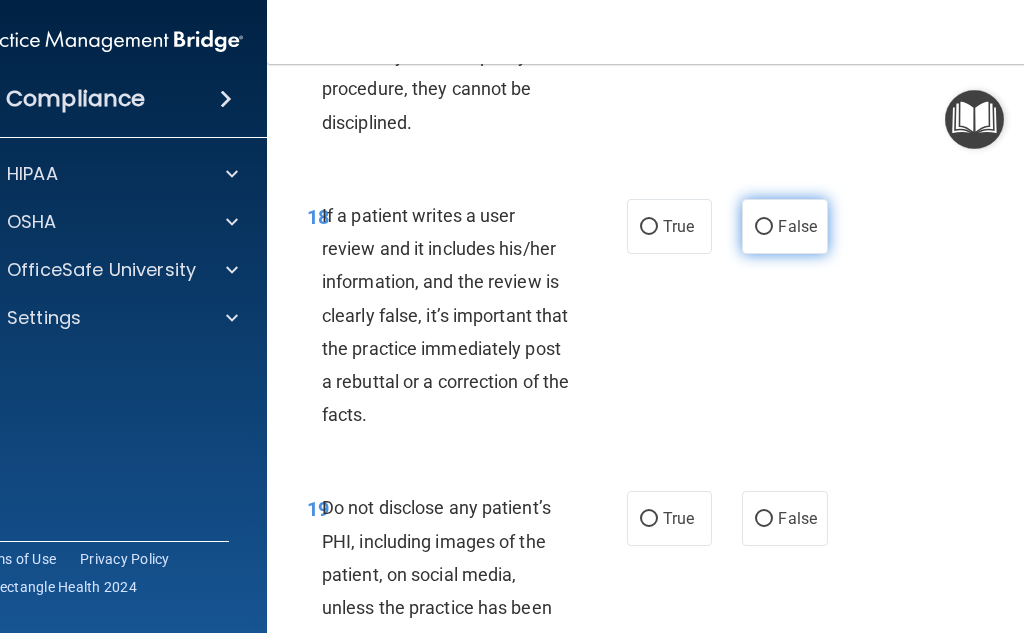 click on "False" at bounding box center (784, 226) 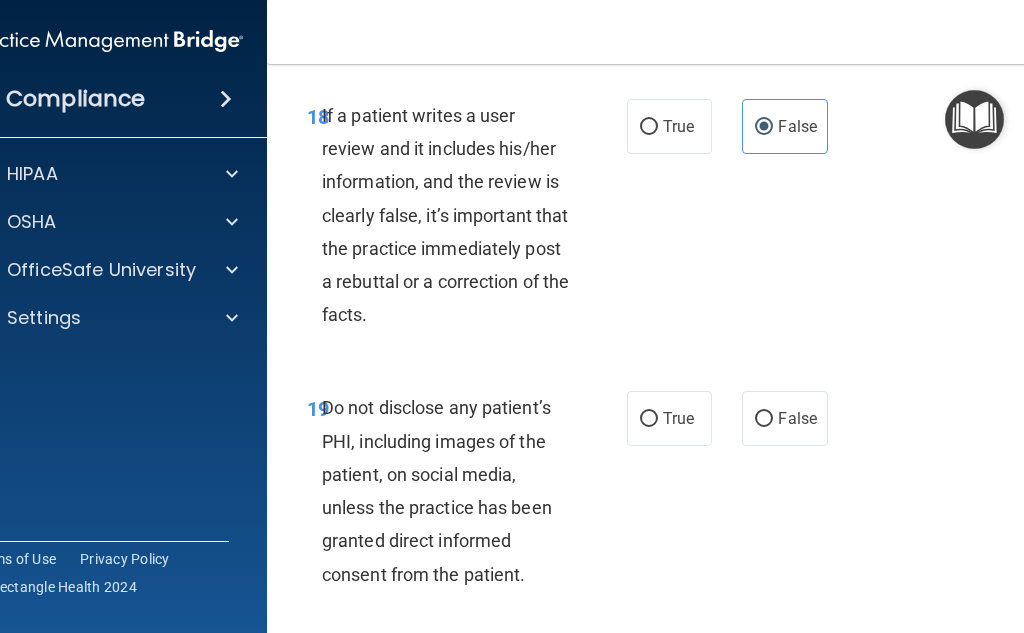 scroll, scrollTop: 4900, scrollLeft: 0, axis: vertical 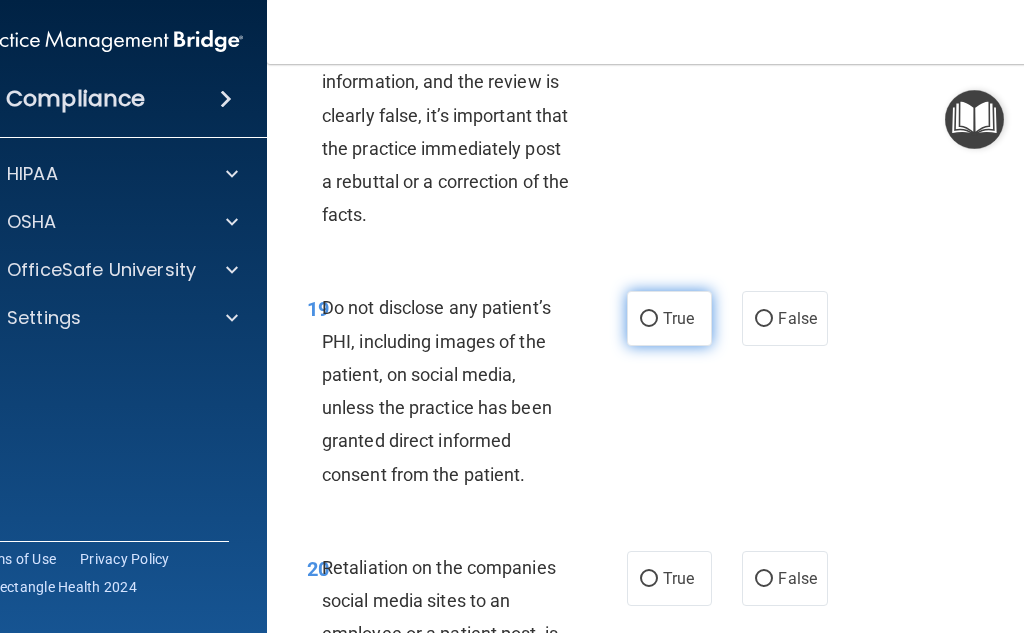 click on "True" at bounding box center (669, 318) 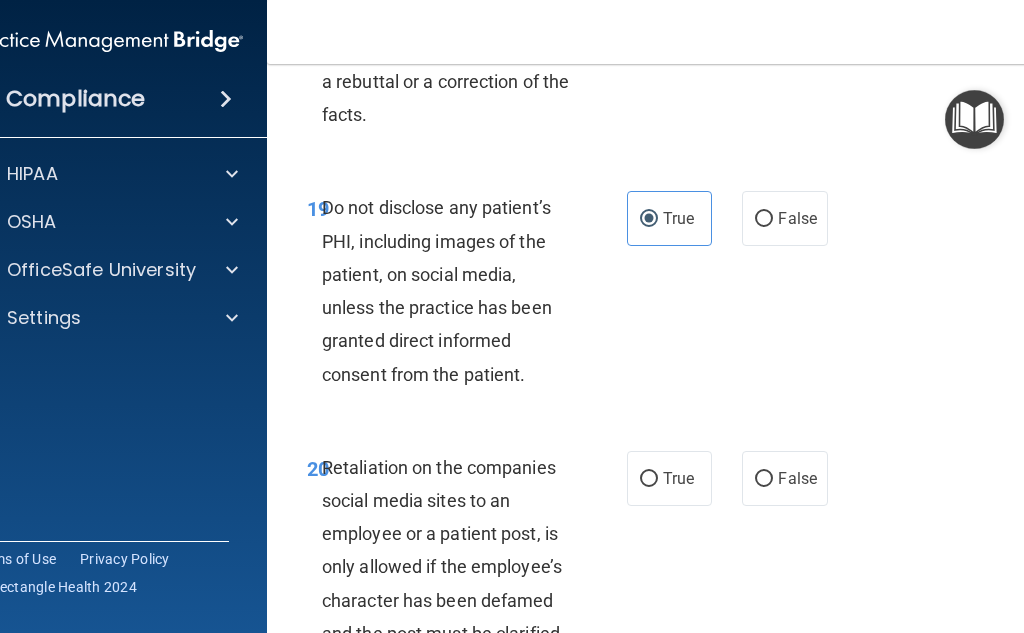 scroll, scrollTop: 5100, scrollLeft: 0, axis: vertical 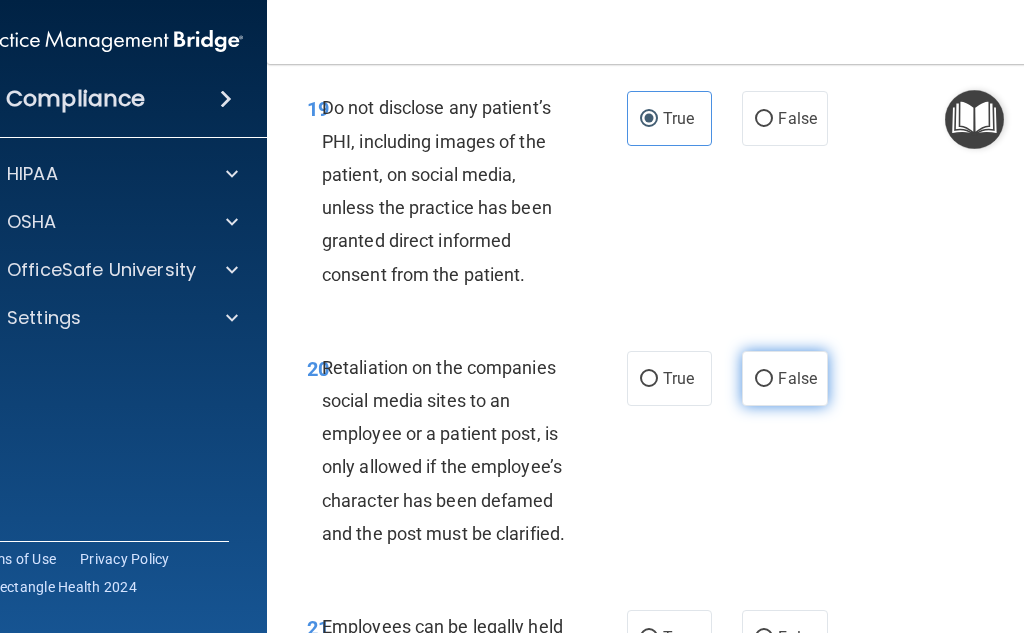 click on "False" at bounding box center [797, 378] 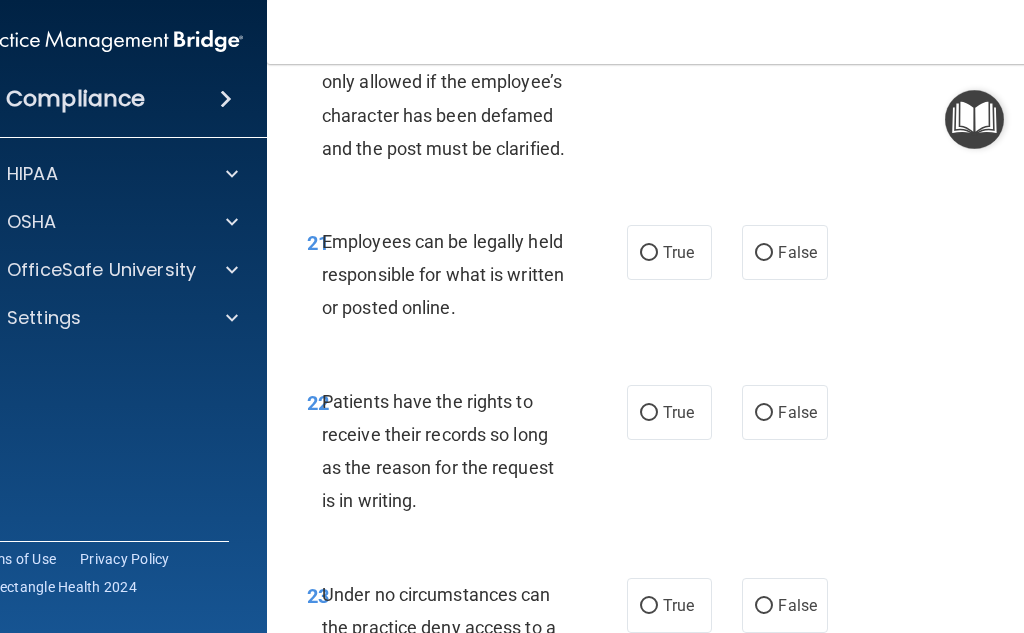 scroll, scrollTop: 5500, scrollLeft: 0, axis: vertical 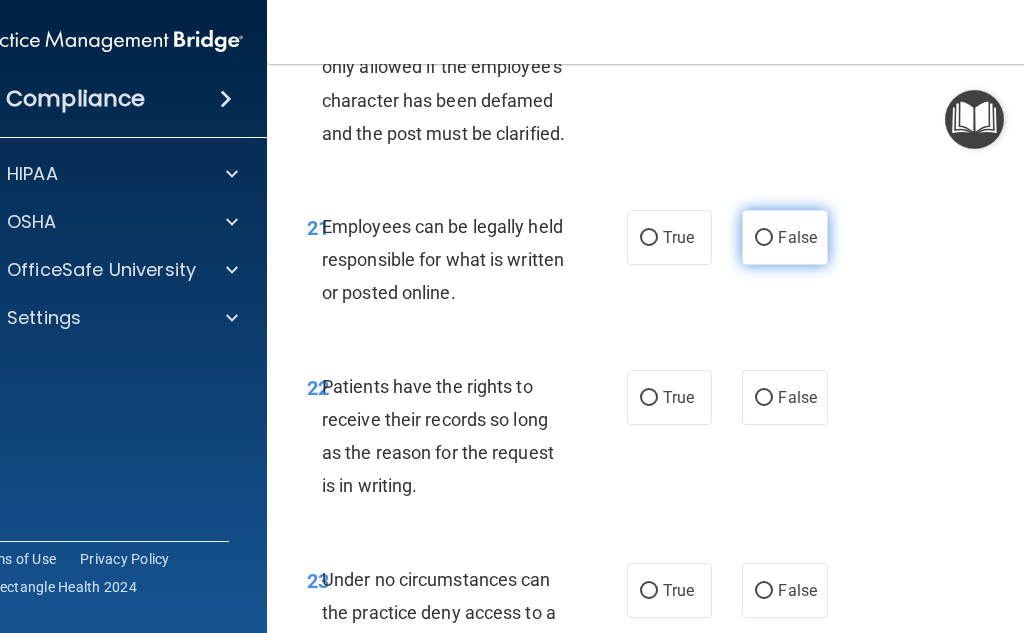 click on "False" at bounding box center [784, 237] 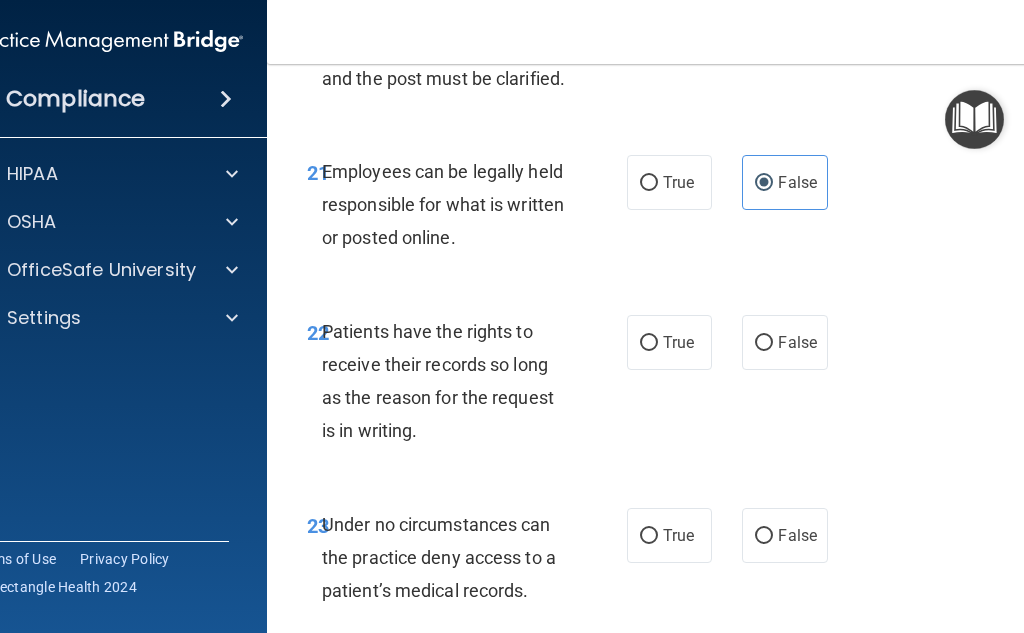 scroll, scrollTop: 5600, scrollLeft: 0, axis: vertical 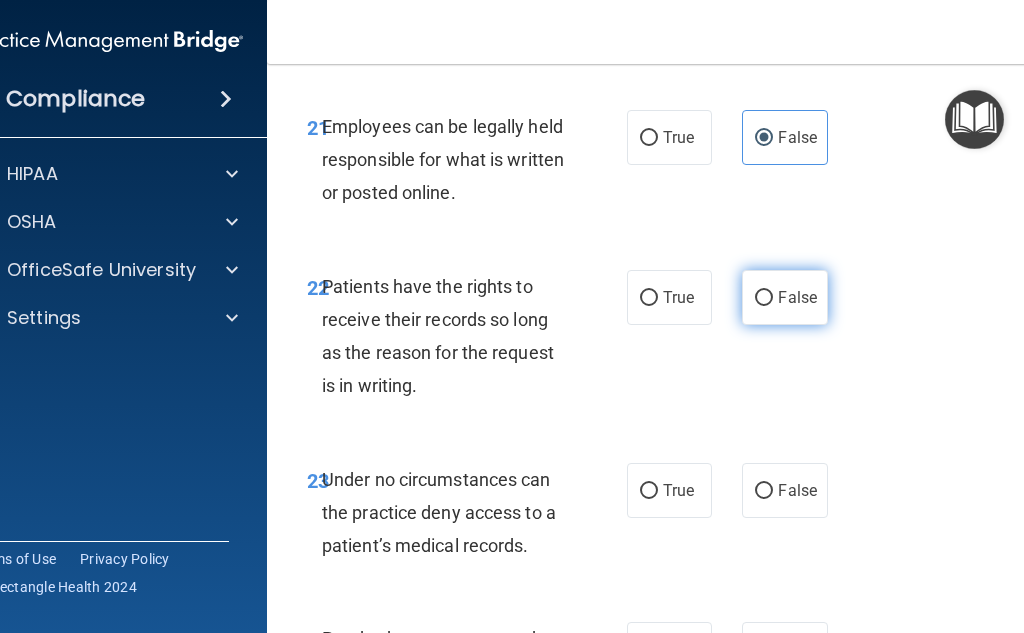 click on "False" at bounding box center (784, 297) 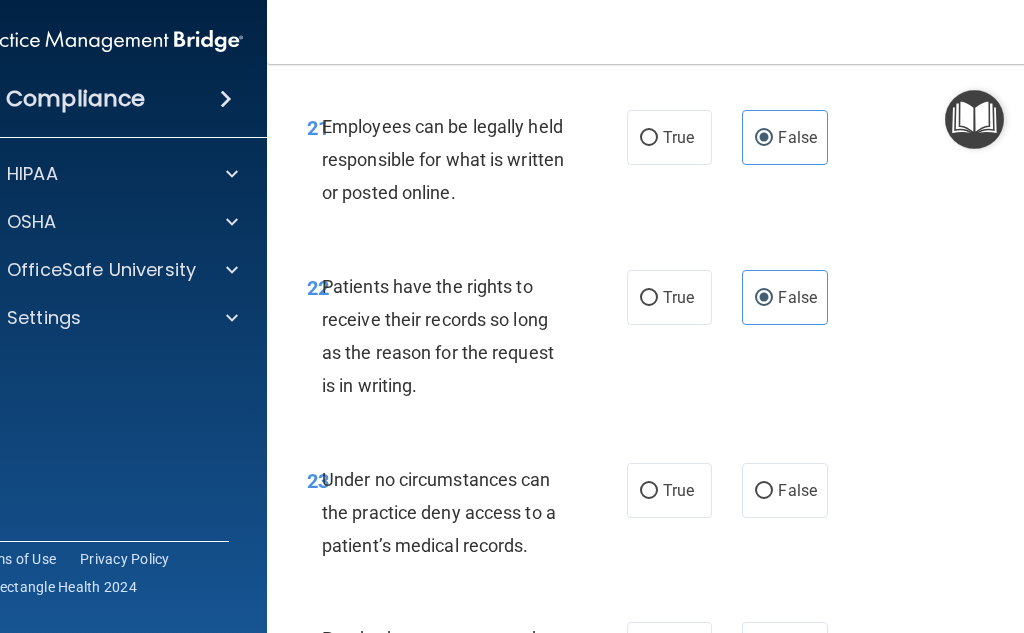 scroll, scrollTop: 5700, scrollLeft: 0, axis: vertical 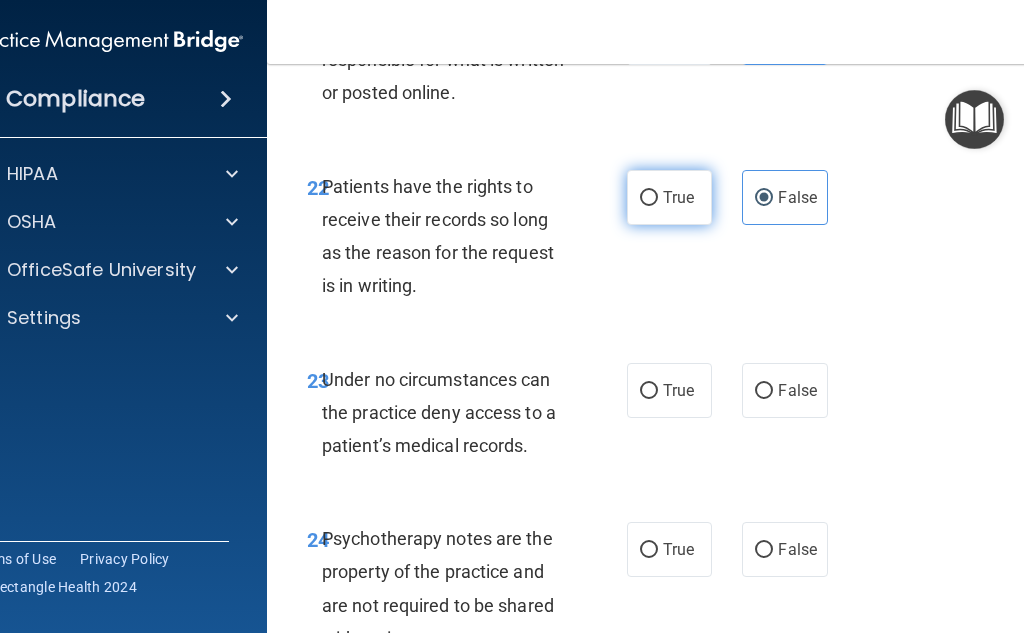 click on "True" at bounding box center [669, 197] 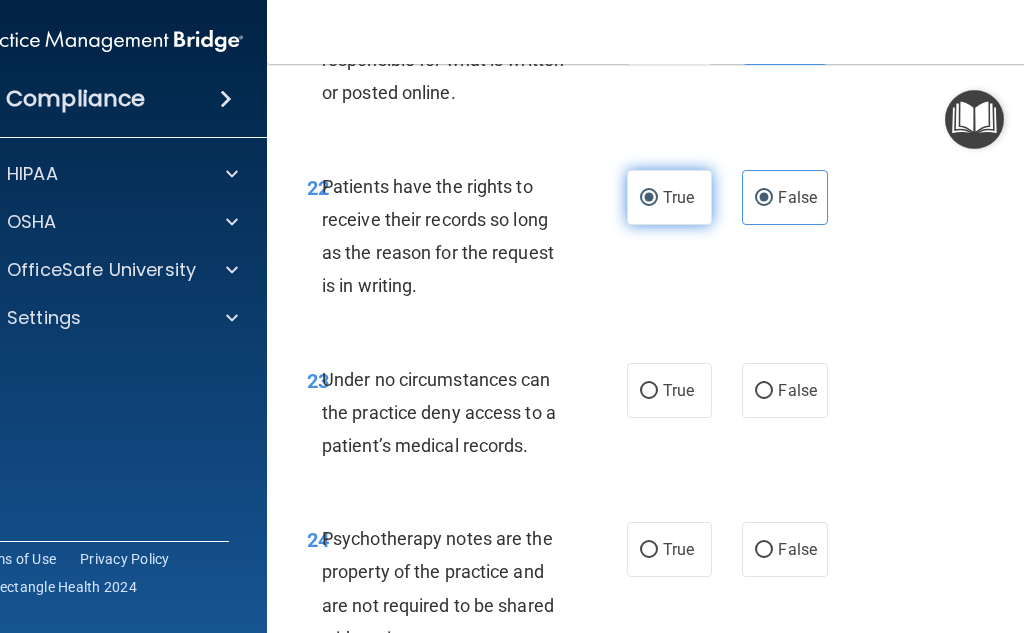 radio on "false" 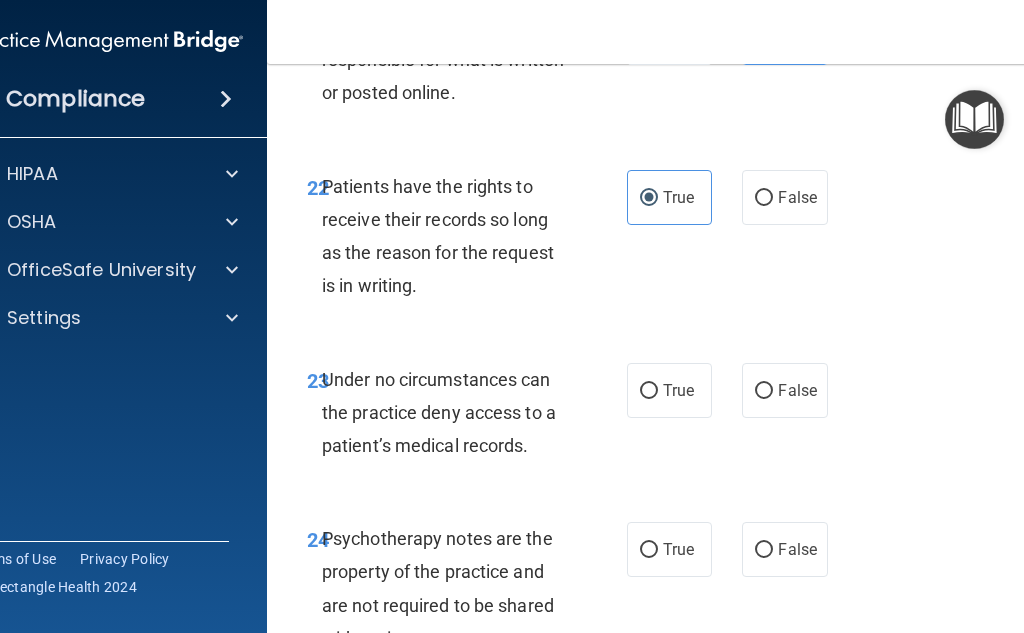 scroll, scrollTop: 5900, scrollLeft: 0, axis: vertical 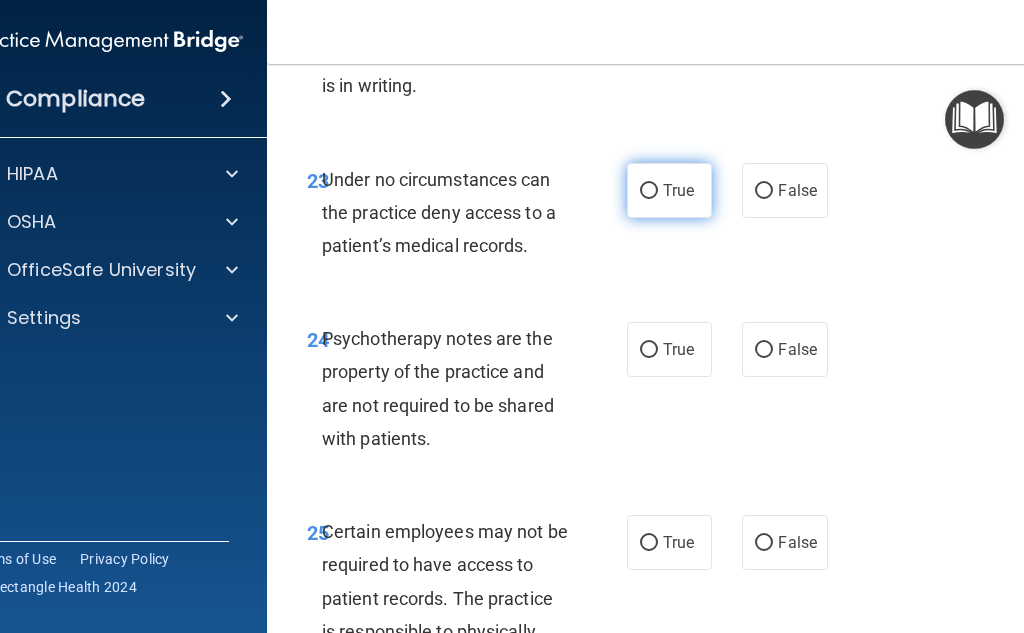 click on "True" at bounding box center (669, 190) 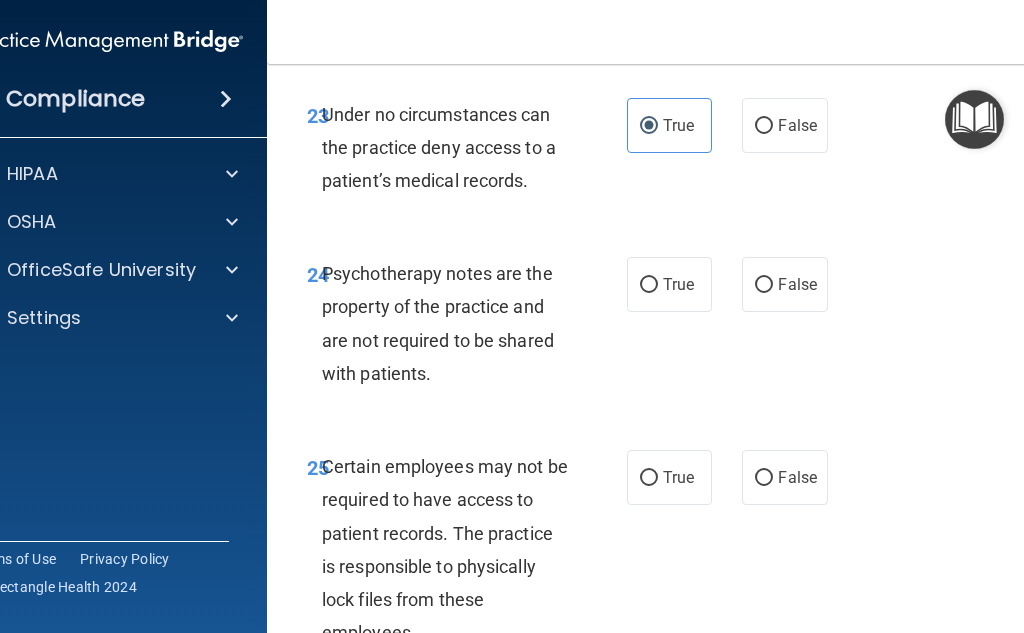 scroll, scrollTop: 6000, scrollLeft: 0, axis: vertical 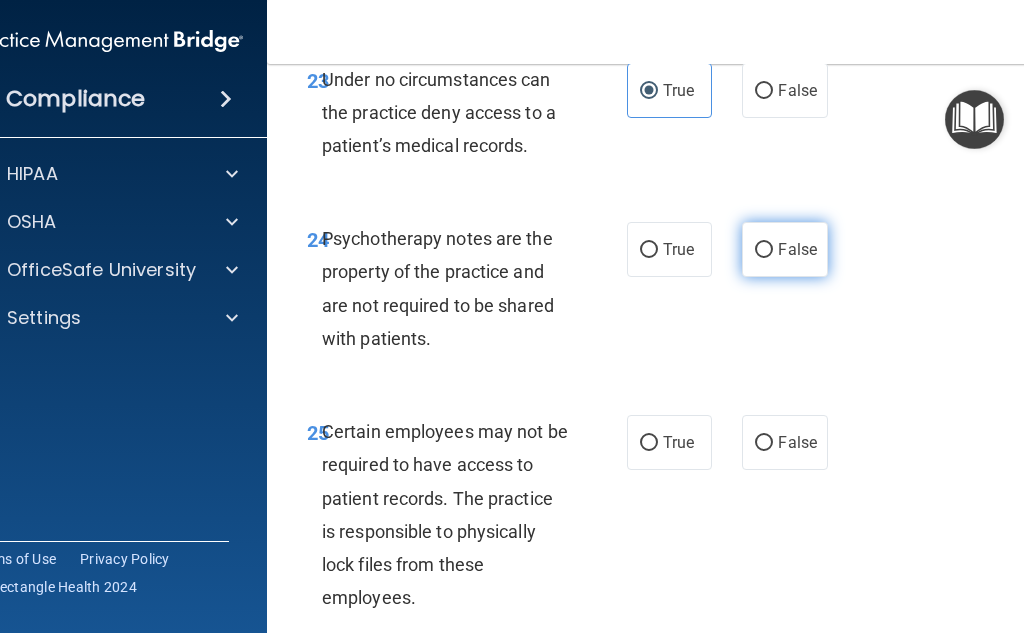 click on "False" at bounding box center (784, 249) 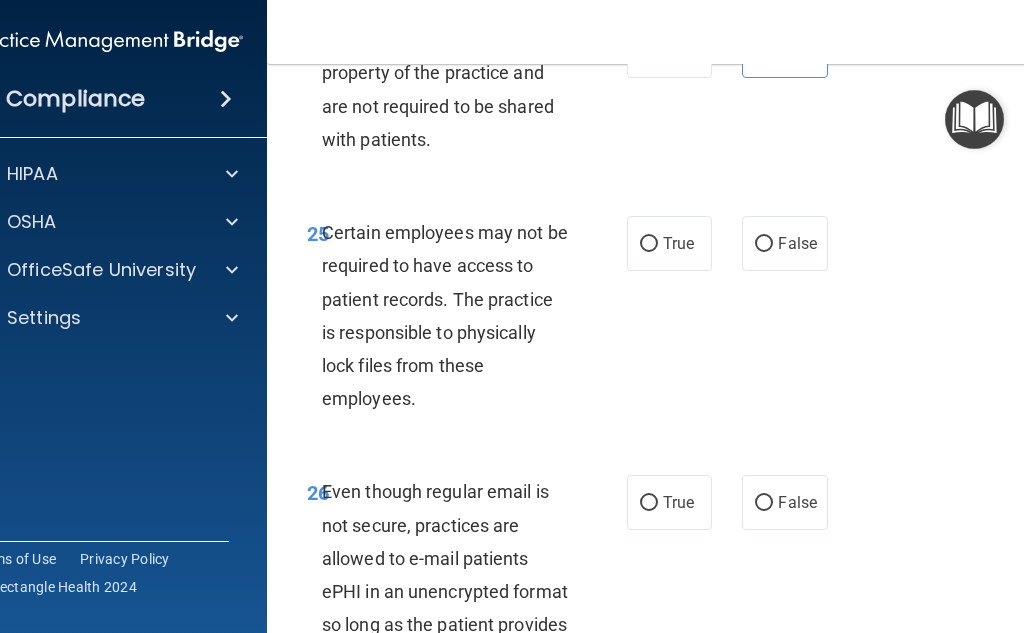 scroll, scrollTop: 6200, scrollLeft: 0, axis: vertical 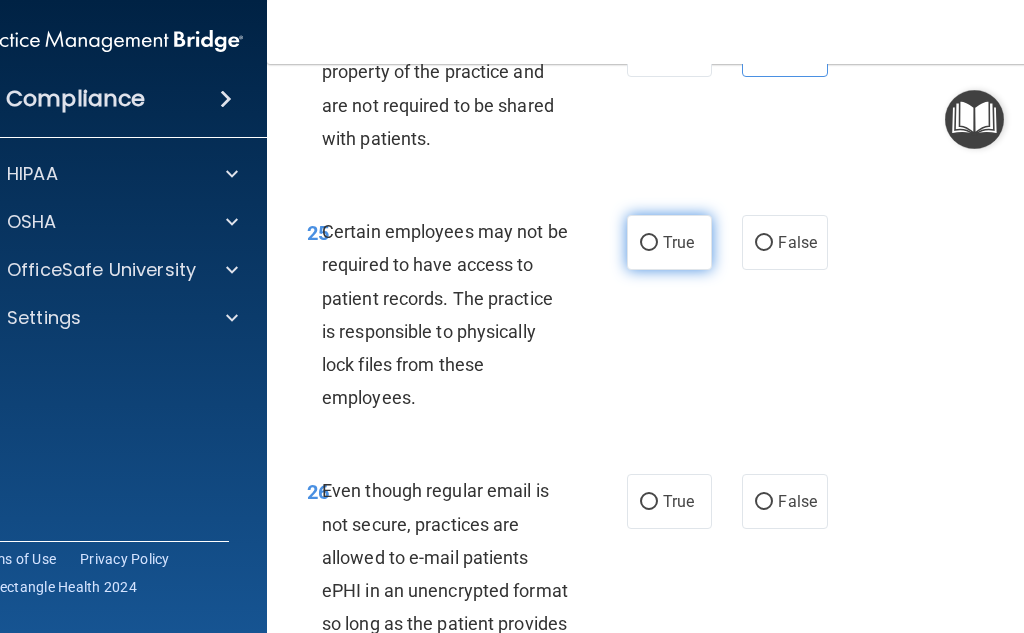 click on "True" at bounding box center [669, 242] 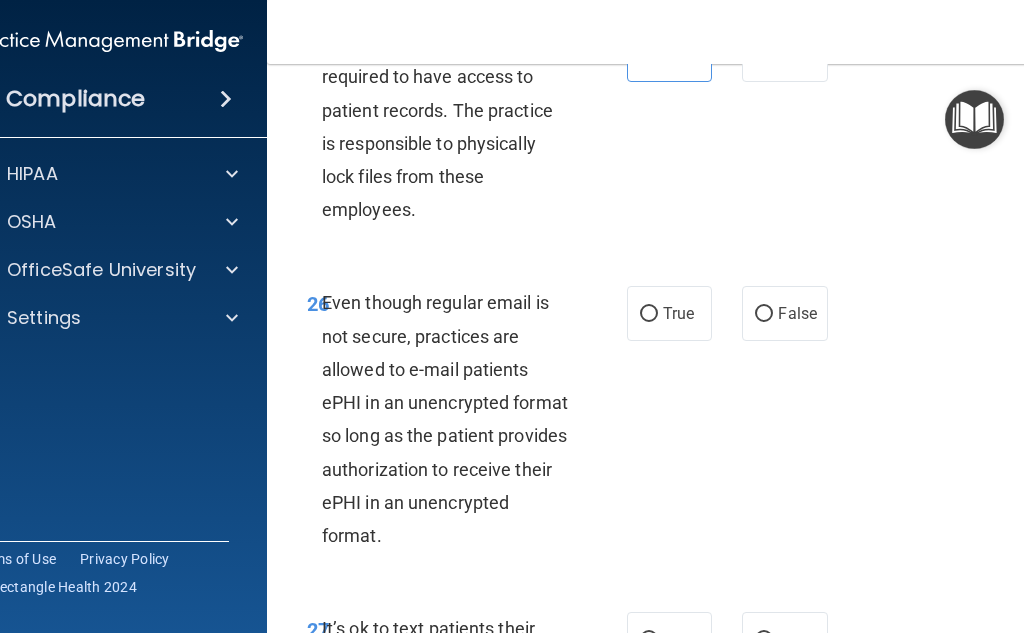 scroll, scrollTop: 6400, scrollLeft: 0, axis: vertical 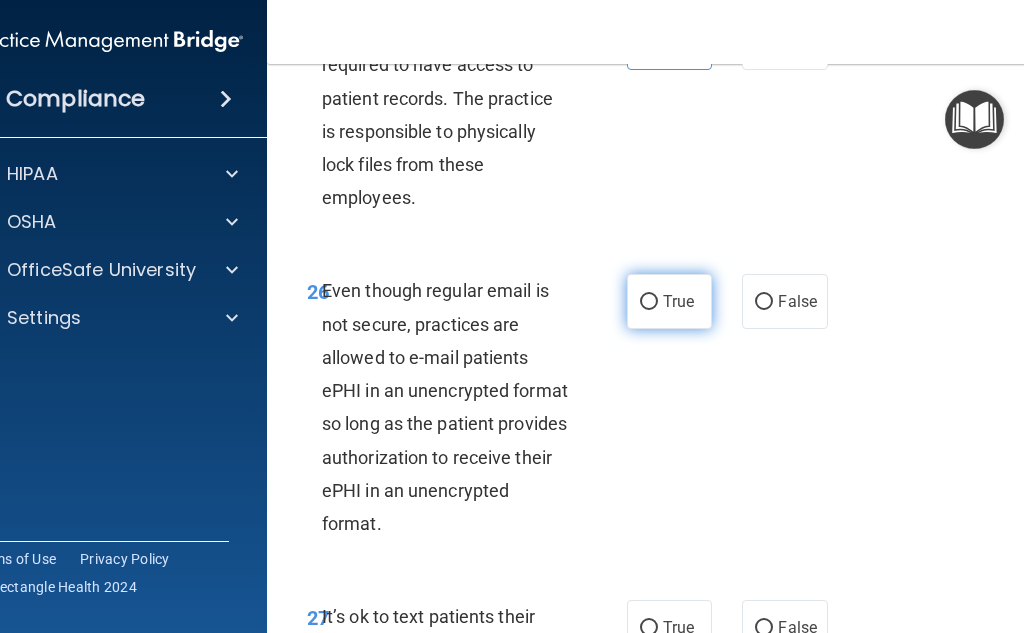 click on "True" at bounding box center [678, 301] 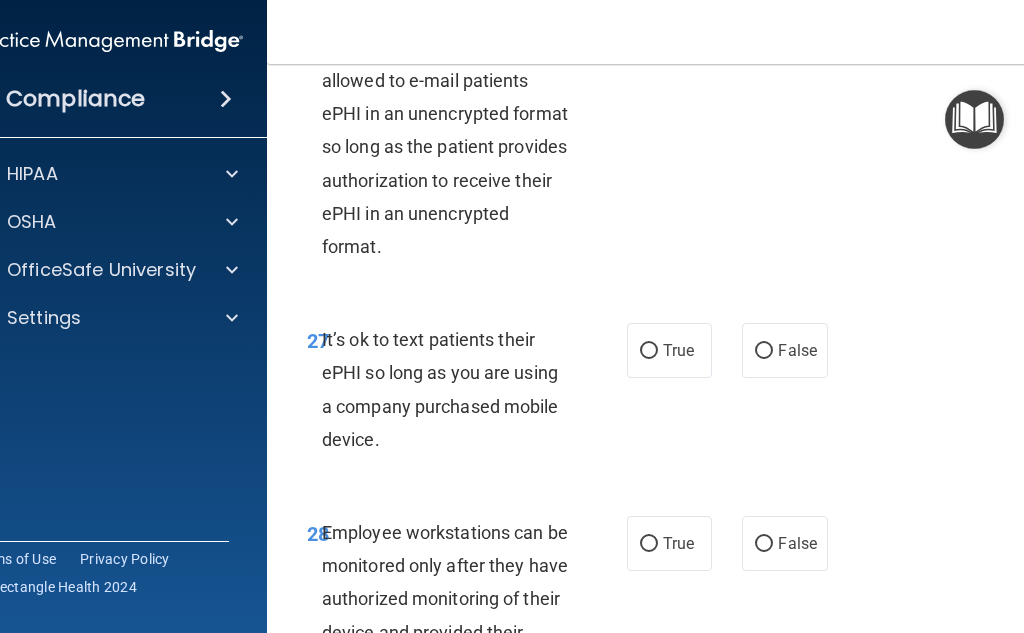 scroll, scrollTop: 6700, scrollLeft: 0, axis: vertical 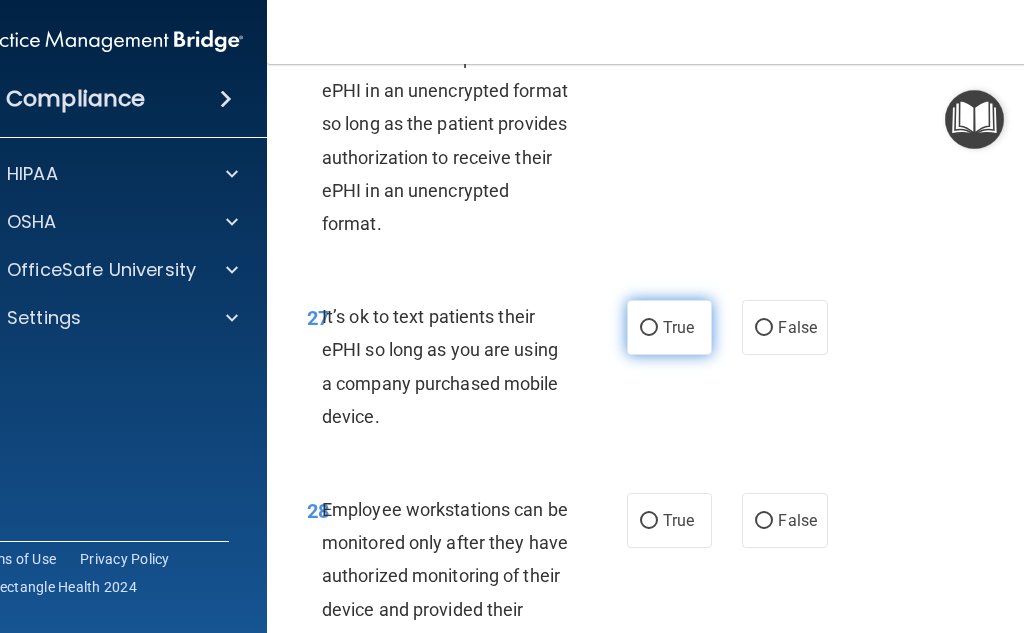 click on "True" at bounding box center [678, 327] 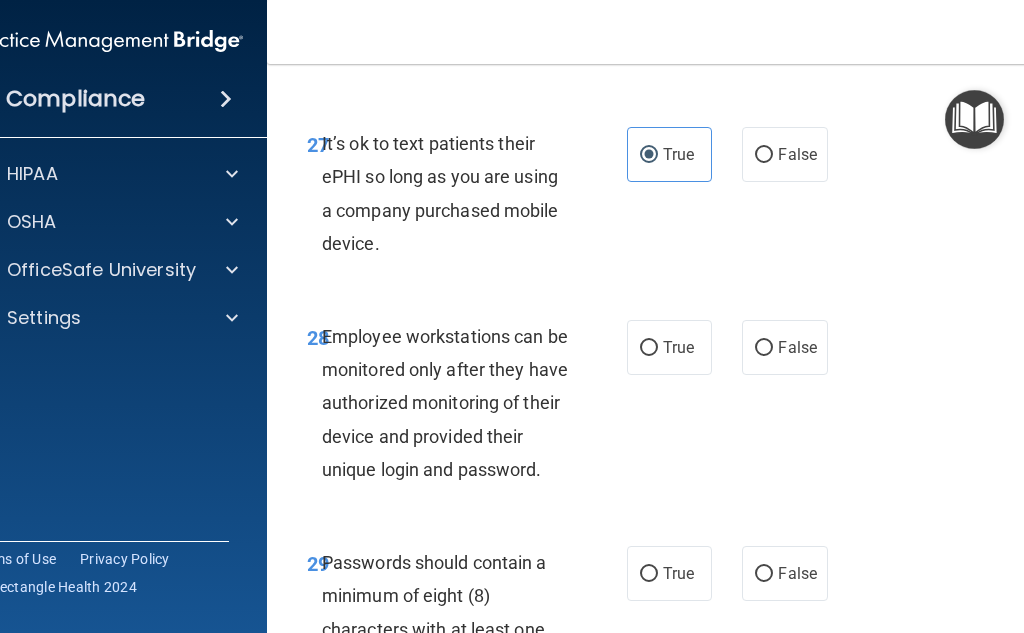 scroll, scrollTop: 6900, scrollLeft: 0, axis: vertical 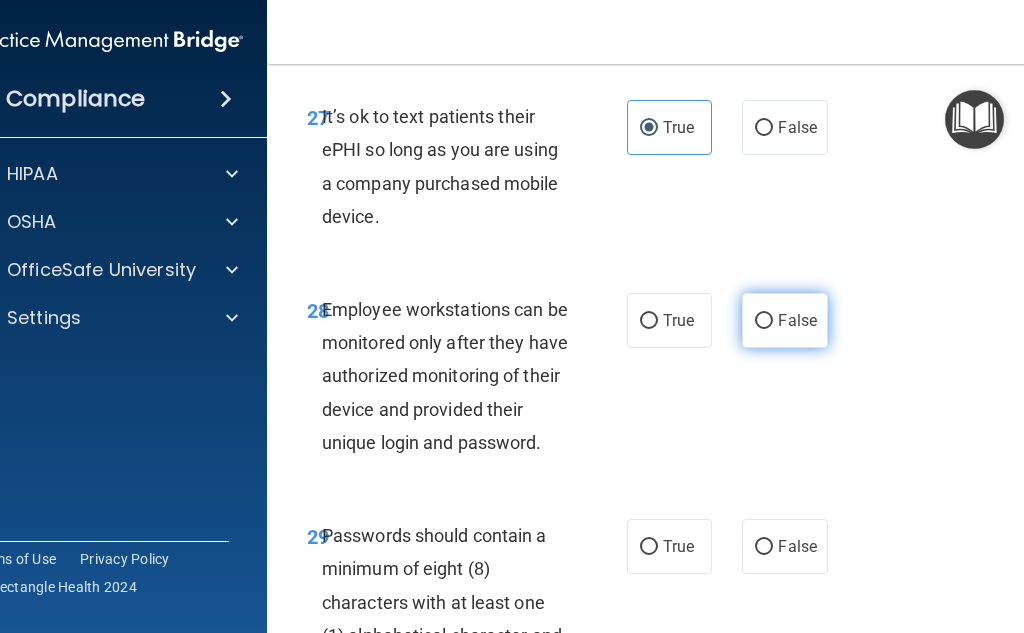 click on "False" at bounding box center (797, 320) 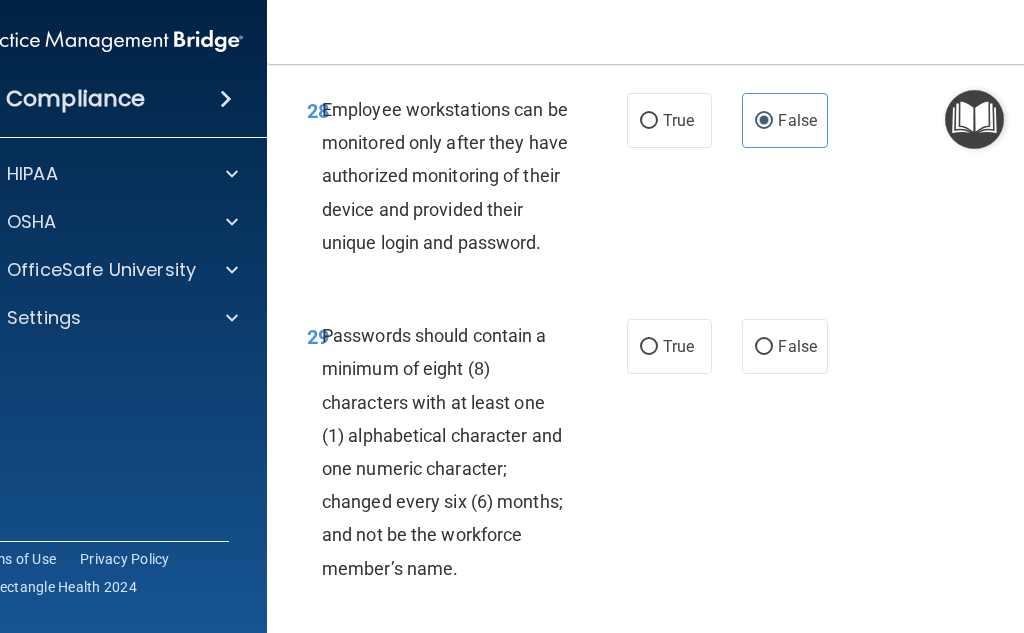 scroll, scrollTop: 7200, scrollLeft: 0, axis: vertical 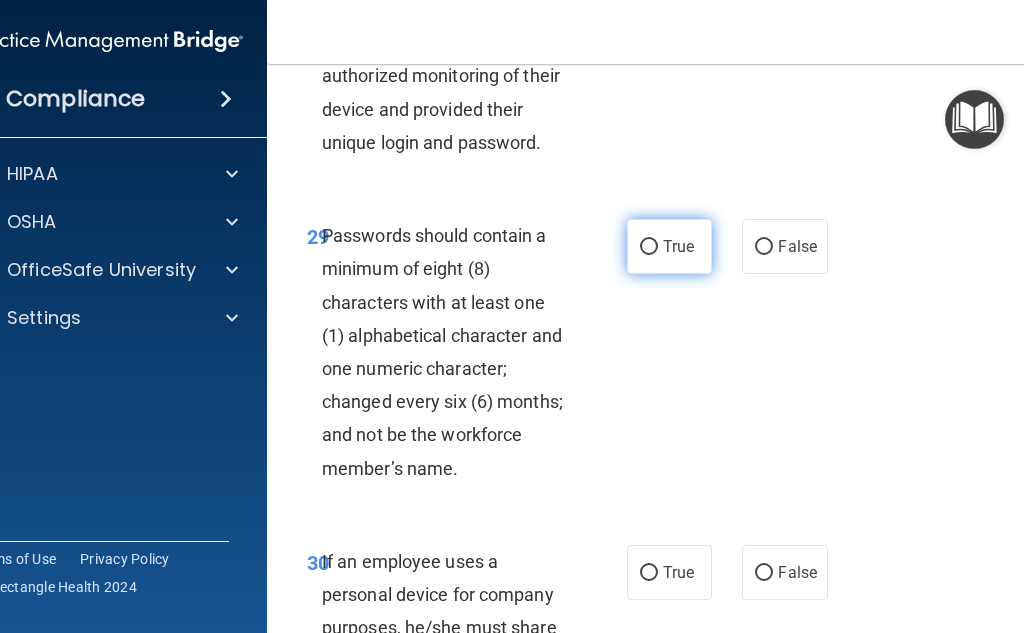click on "True" at bounding box center (669, 246) 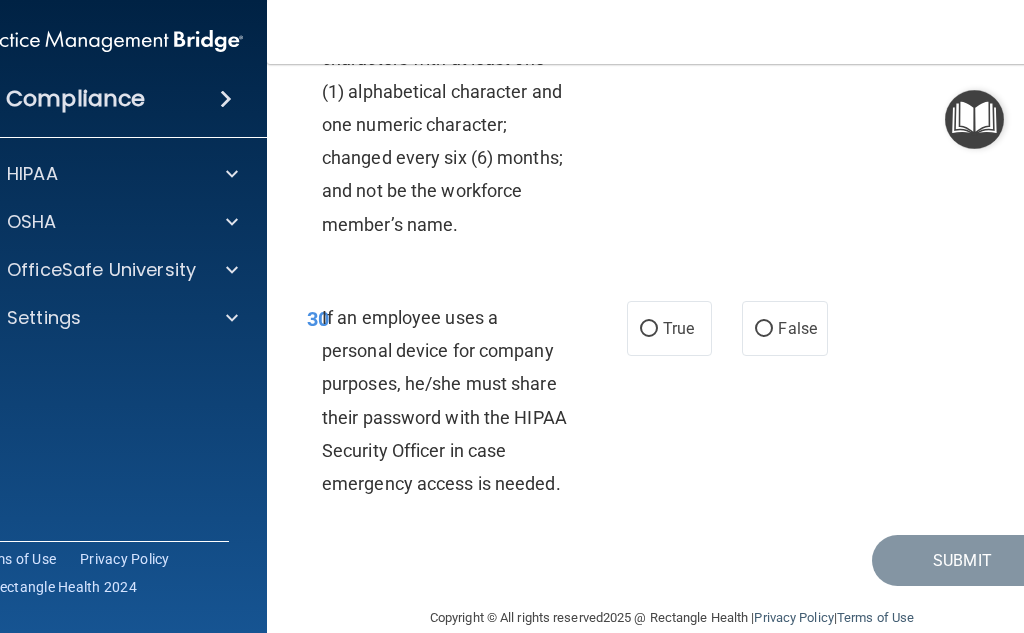 scroll, scrollTop: 7500, scrollLeft: 0, axis: vertical 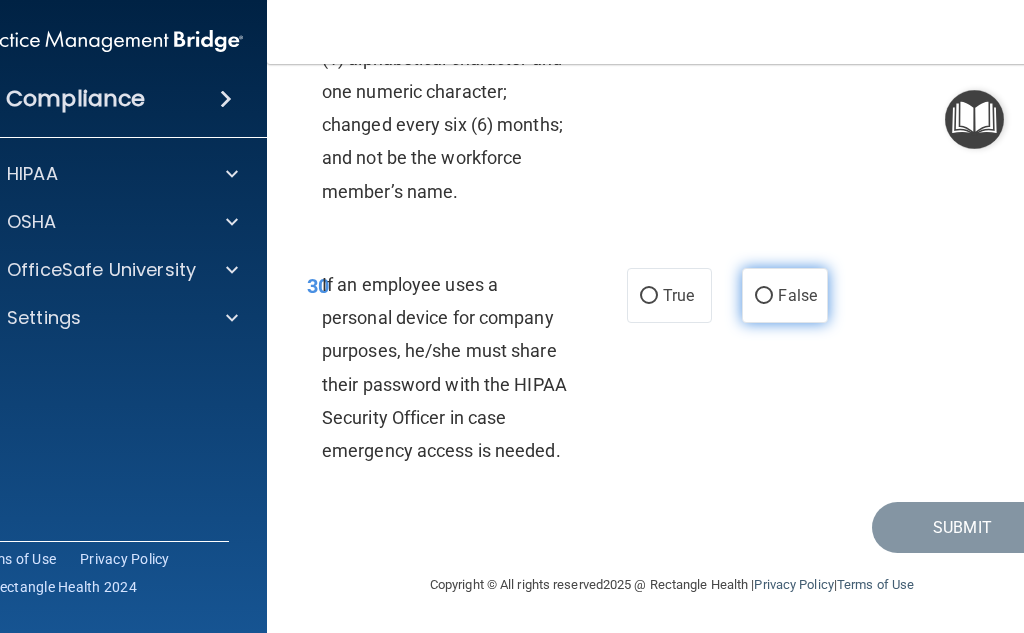click on "False" 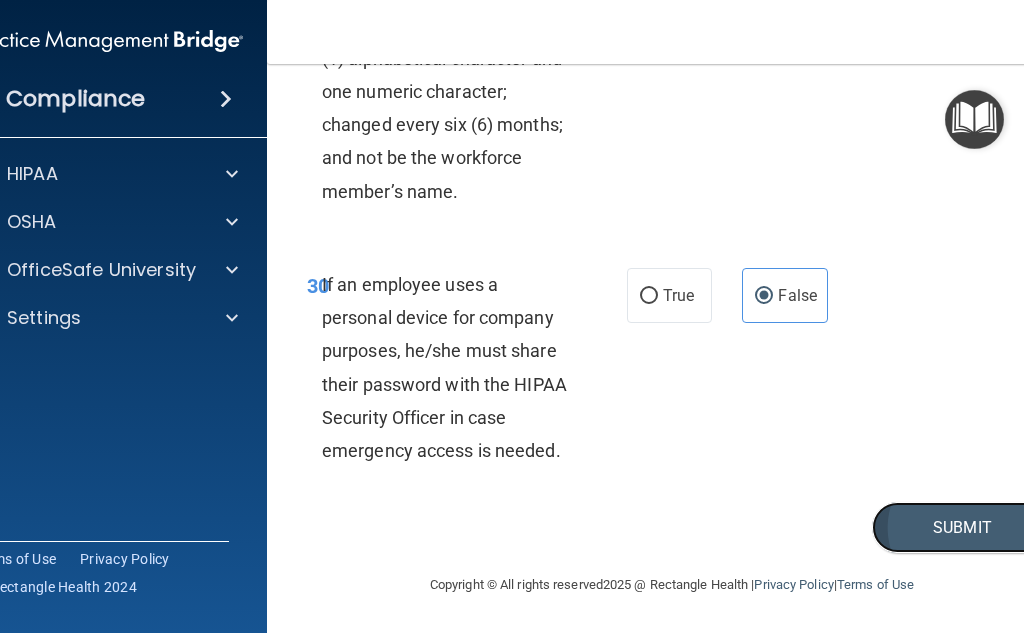 click on "Submit" at bounding box center [962, 527] 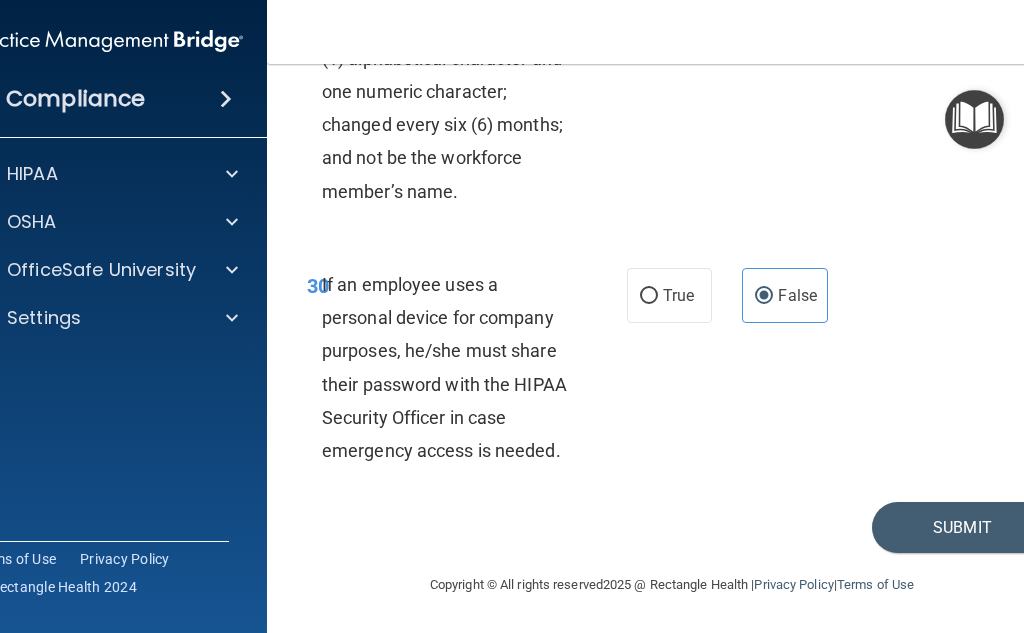 click on "30       If an employee uses a personal device for company purposes, he/she must share their password with the HIPAA Security Officer in case emergency access is needed.                 True           False" at bounding box center [672, 372] 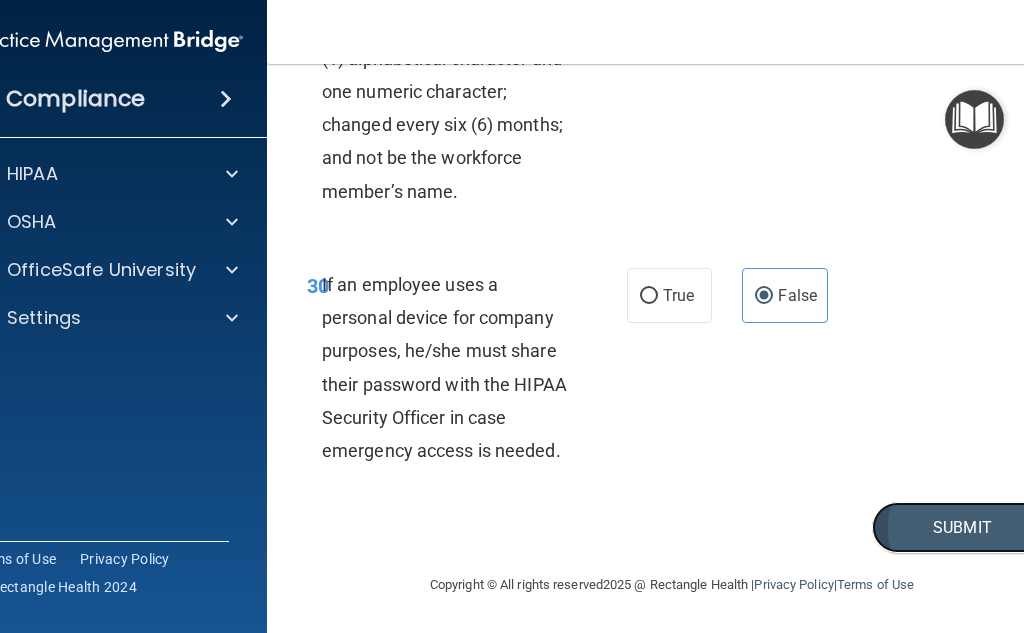 click on "Submit" at bounding box center (962, 527) 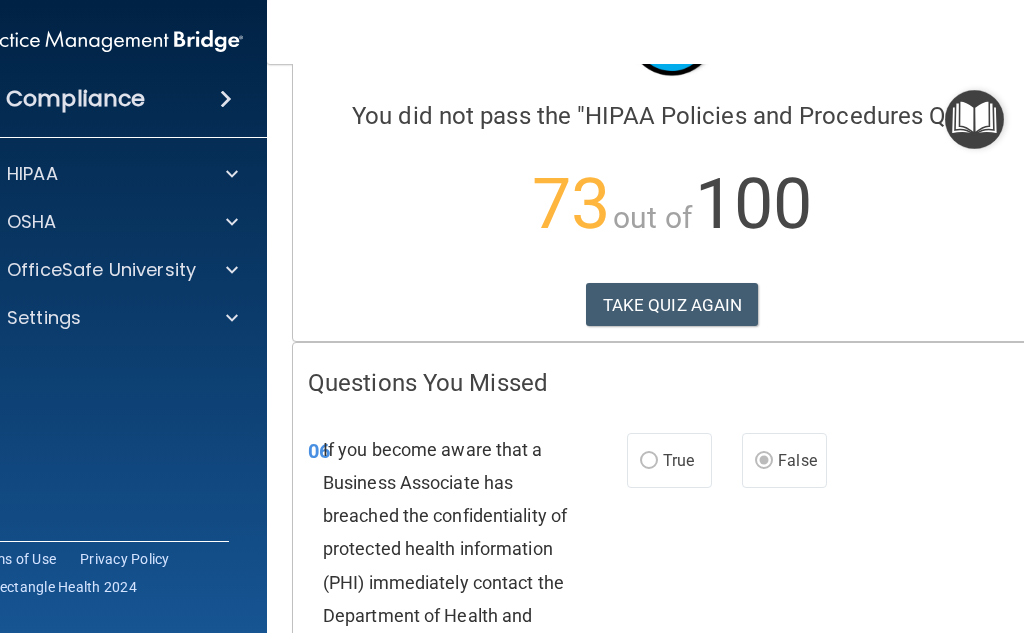 scroll, scrollTop: 93, scrollLeft: 0, axis: vertical 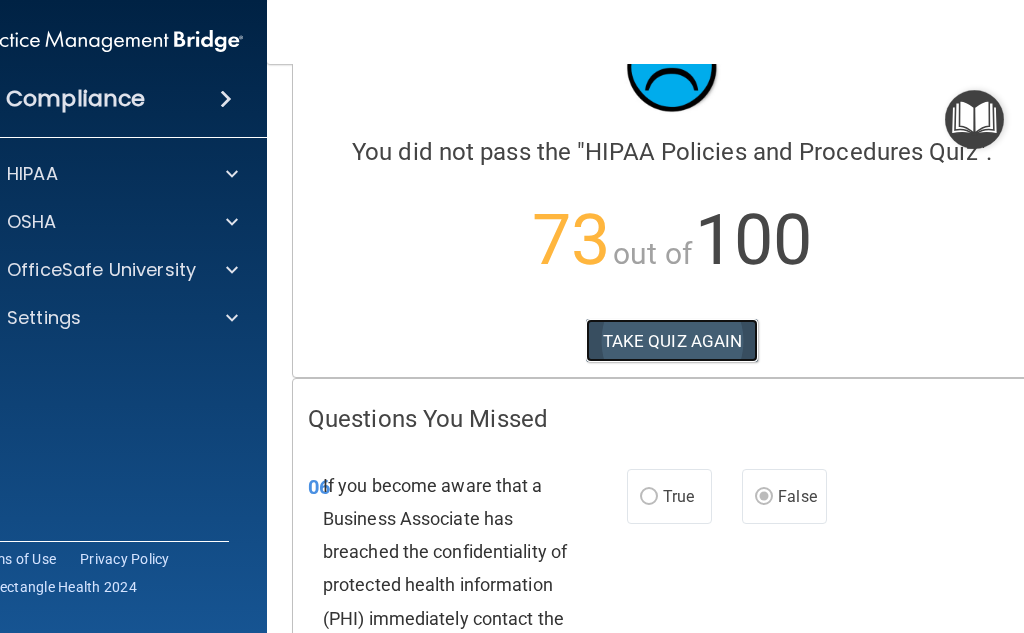 click on "TAKE QUIZ AGAIN" at bounding box center (672, 341) 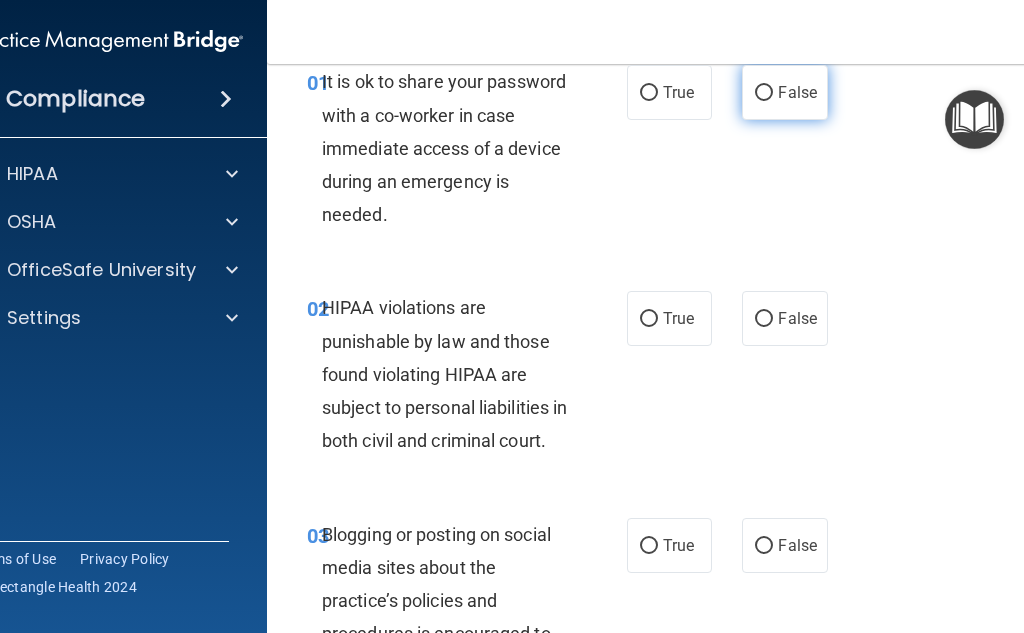 click on "False" at bounding box center [784, 92] 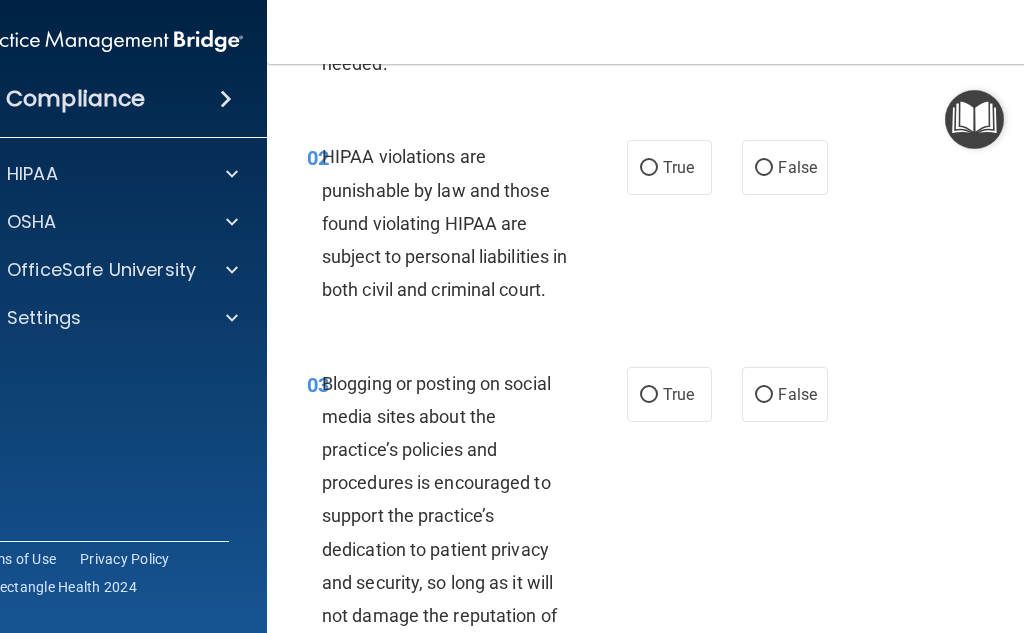 scroll, scrollTop: 300, scrollLeft: 0, axis: vertical 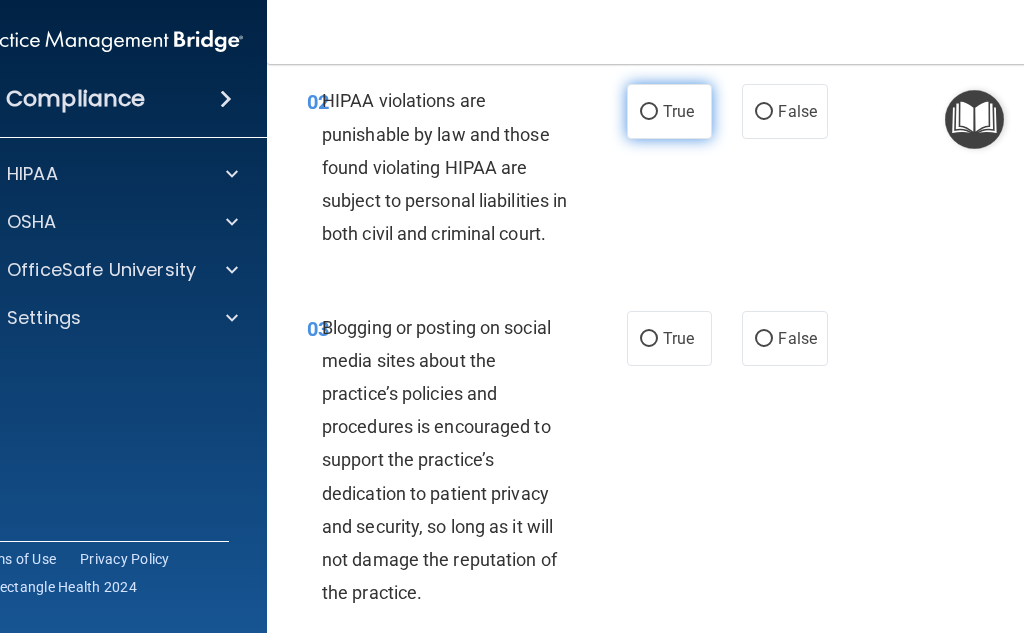 click on "True" at bounding box center (669, 111) 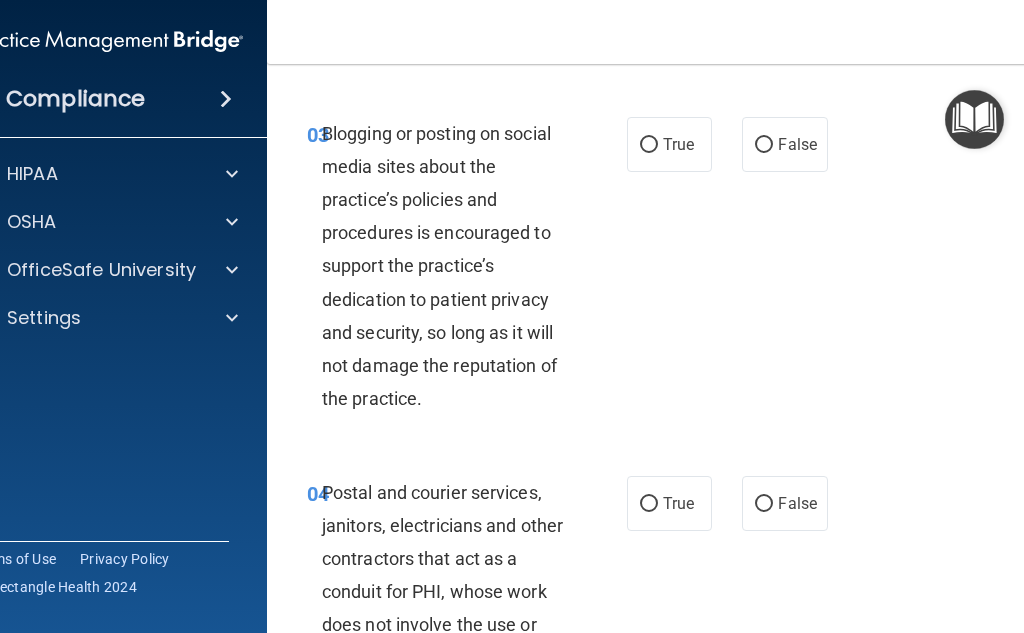 scroll, scrollTop: 500, scrollLeft: 0, axis: vertical 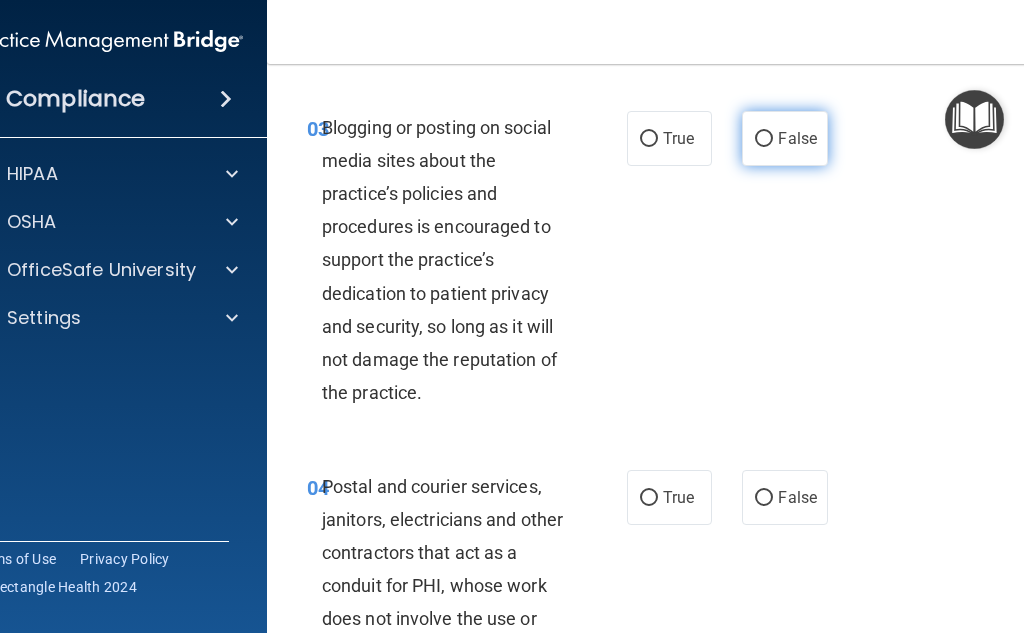 click on "False" at bounding box center (797, 138) 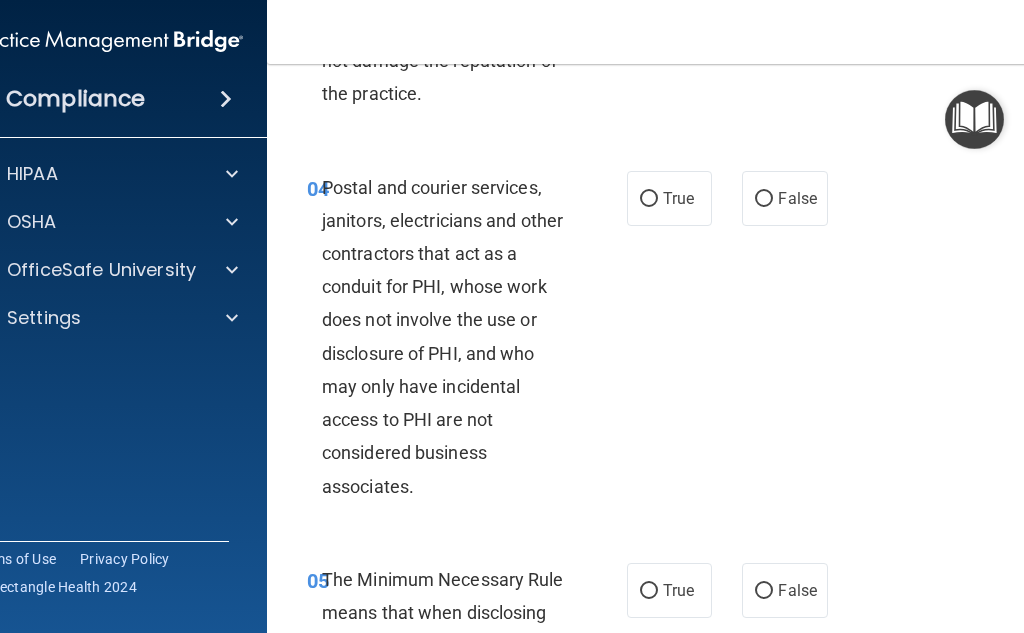 scroll, scrollTop: 800, scrollLeft: 0, axis: vertical 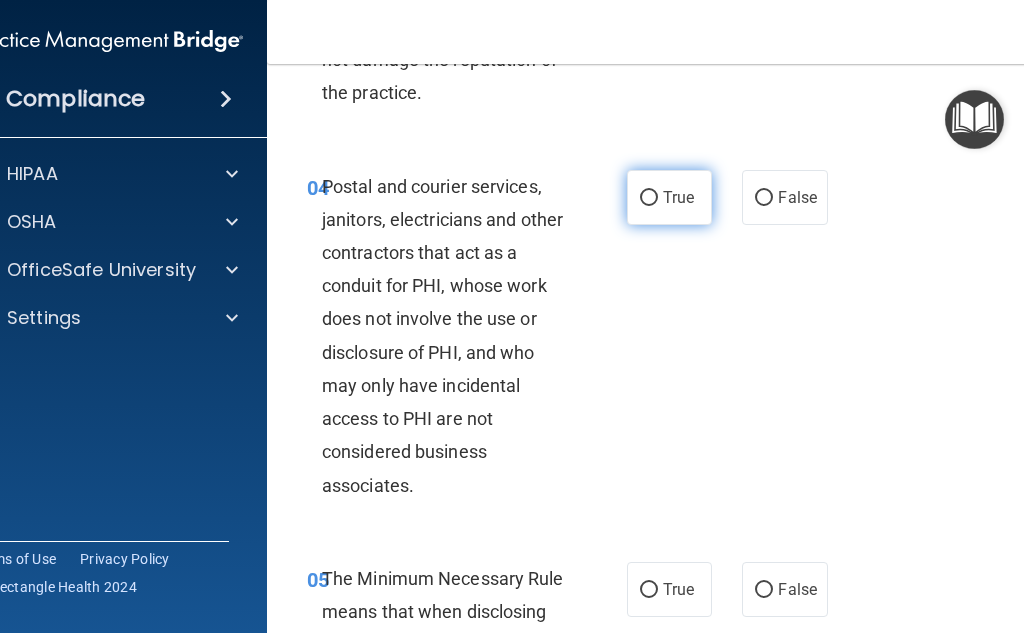 click on "True" at bounding box center [678, 197] 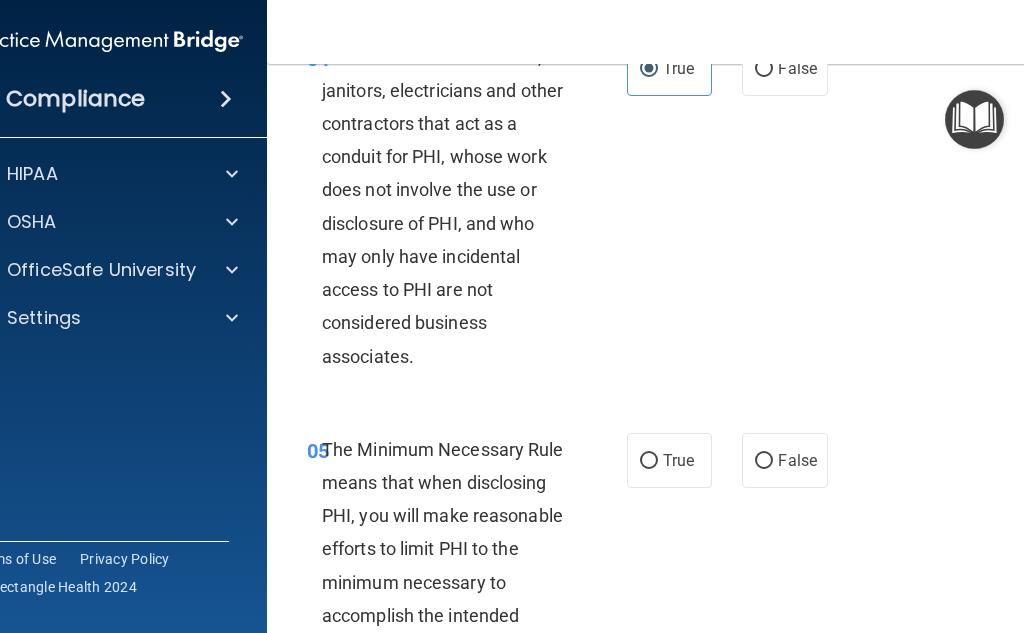scroll, scrollTop: 1200, scrollLeft: 0, axis: vertical 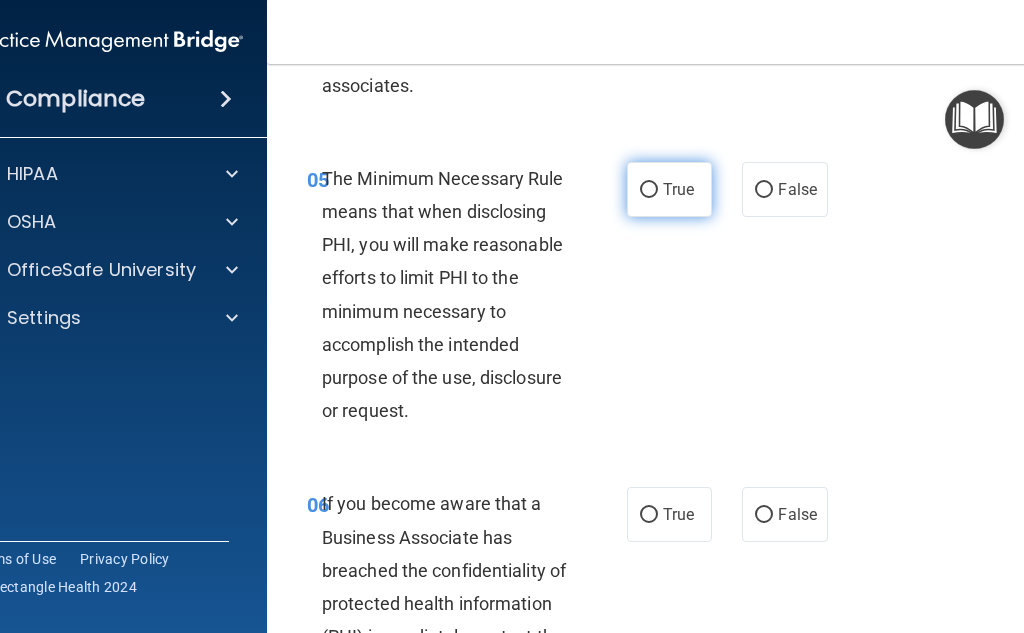 click on "True" at bounding box center [678, 189] 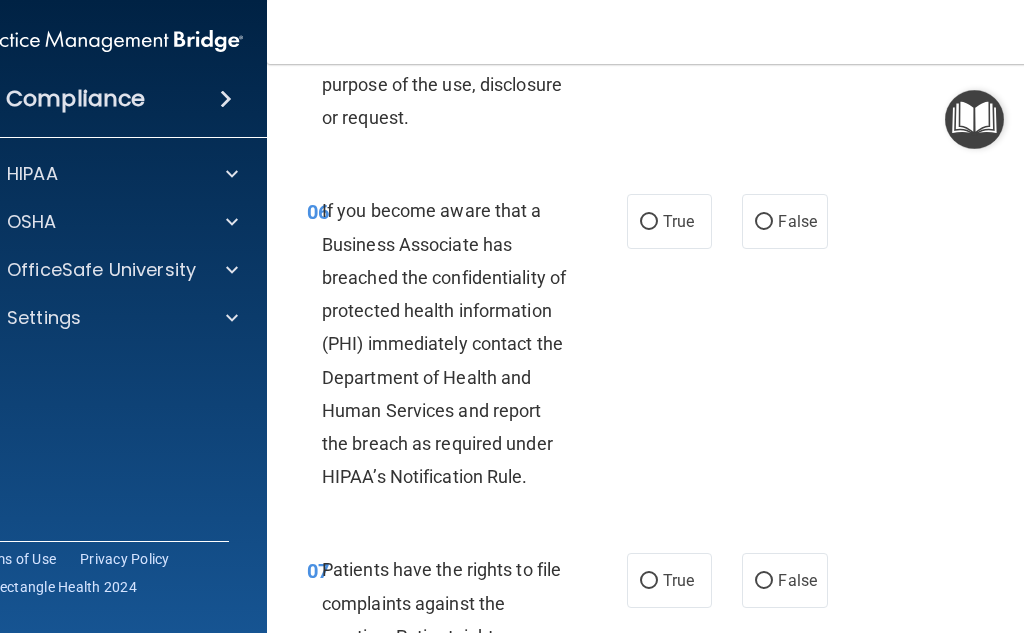 scroll, scrollTop: 1500, scrollLeft: 0, axis: vertical 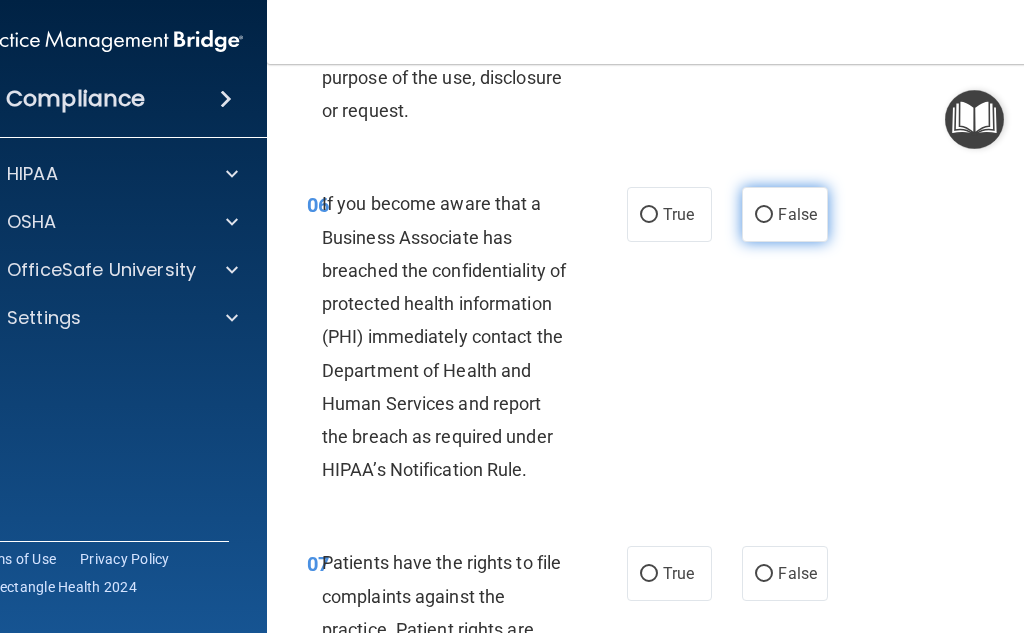 click on "False" at bounding box center (784, 214) 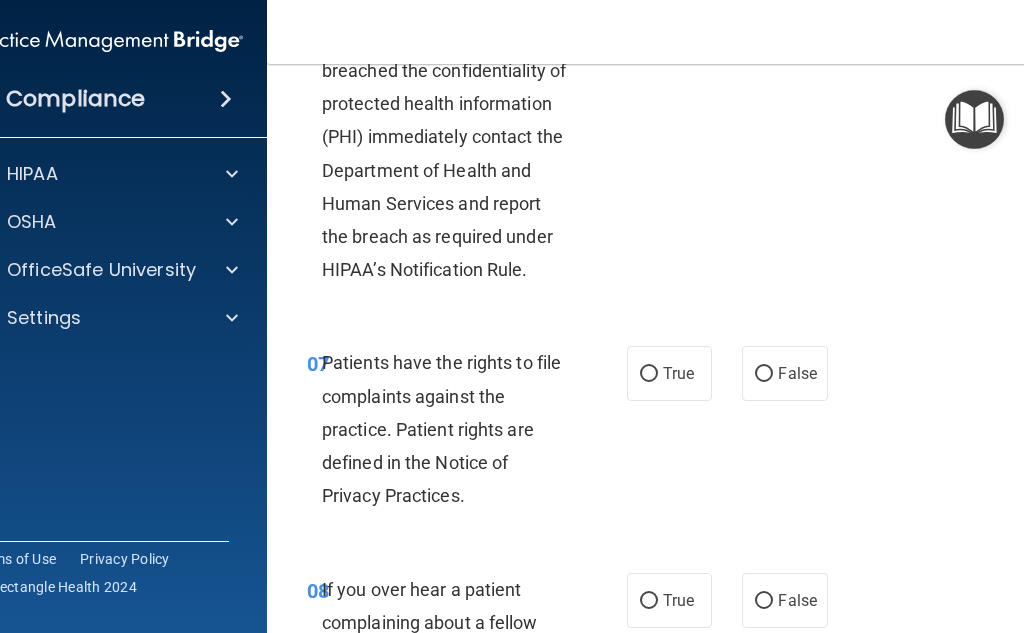 scroll, scrollTop: 1800, scrollLeft: 0, axis: vertical 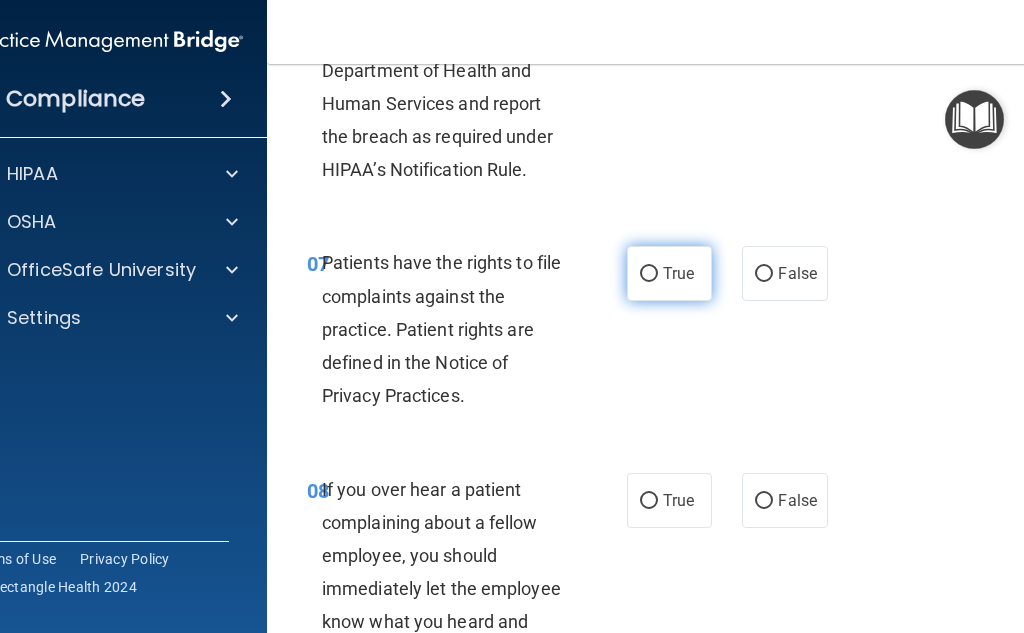 click on "True" at bounding box center (669, 273) 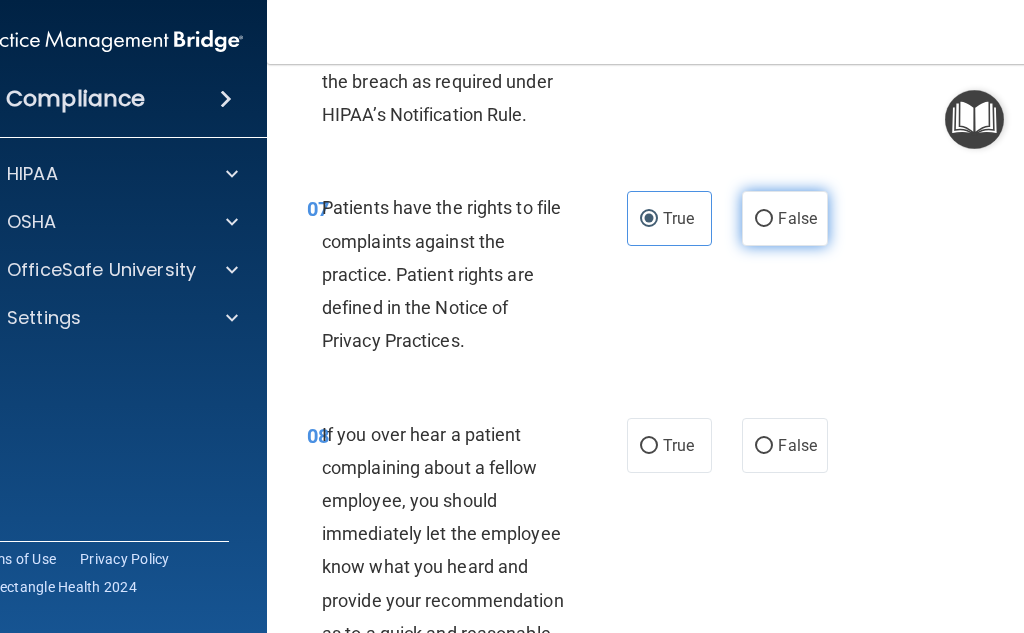 scroll, scrollTop: 2000, scrollLeft: 0, axis: vertical 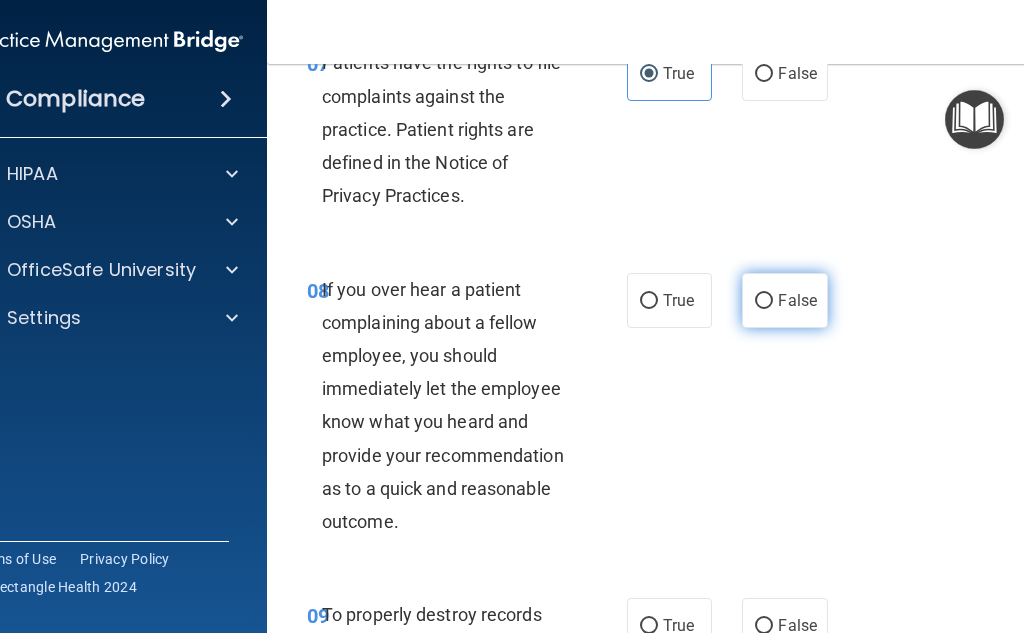 click on "False" at bounding box center [784, 300] 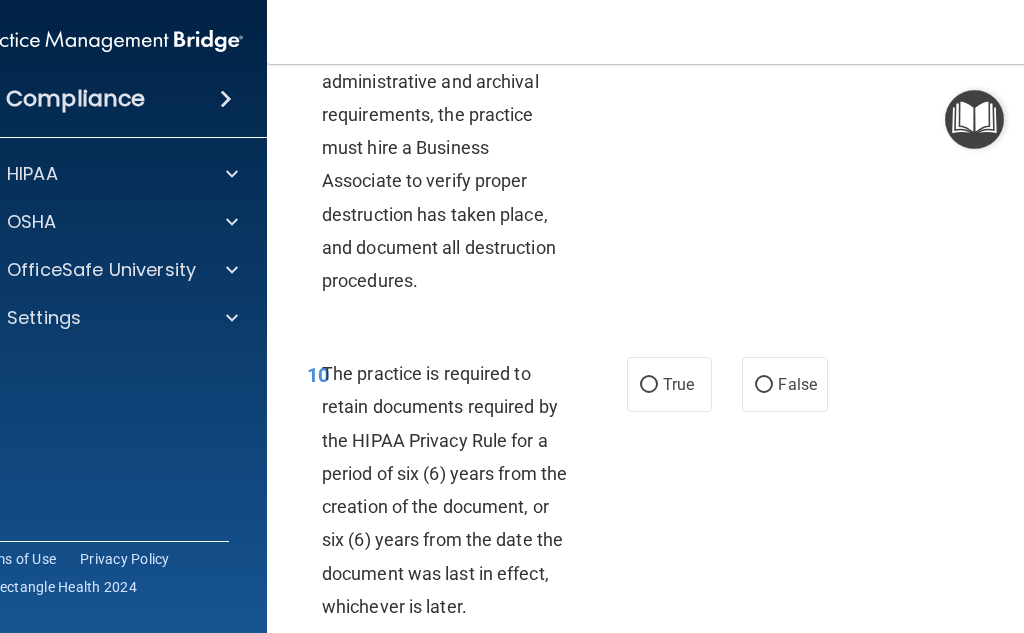 scroll, scrollTop: 2400, scrollLeft: 0, axis: vertical 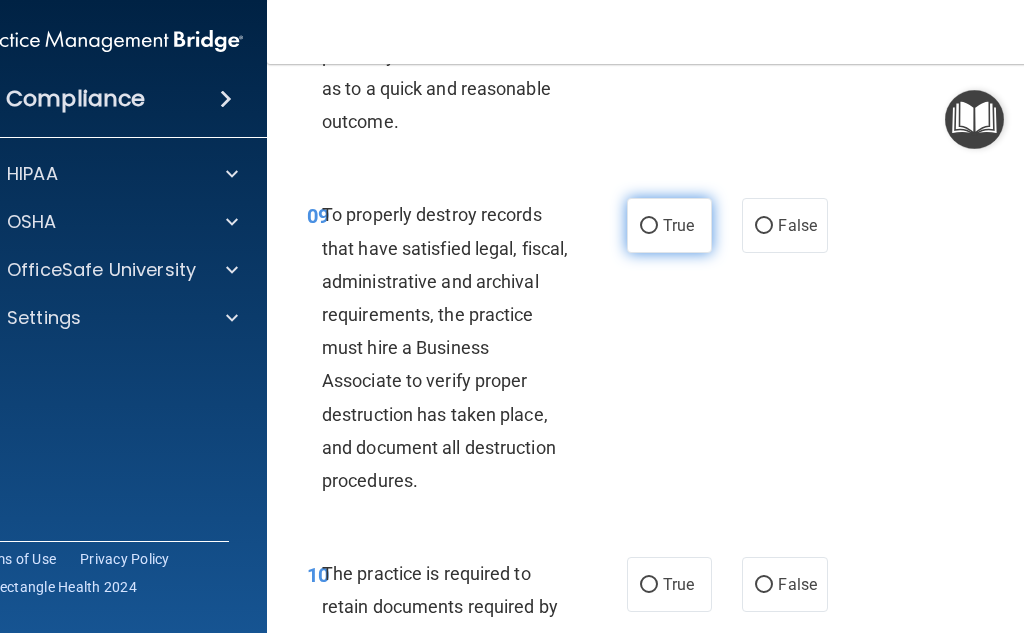 click on "True" at bounding box center (649, 226) 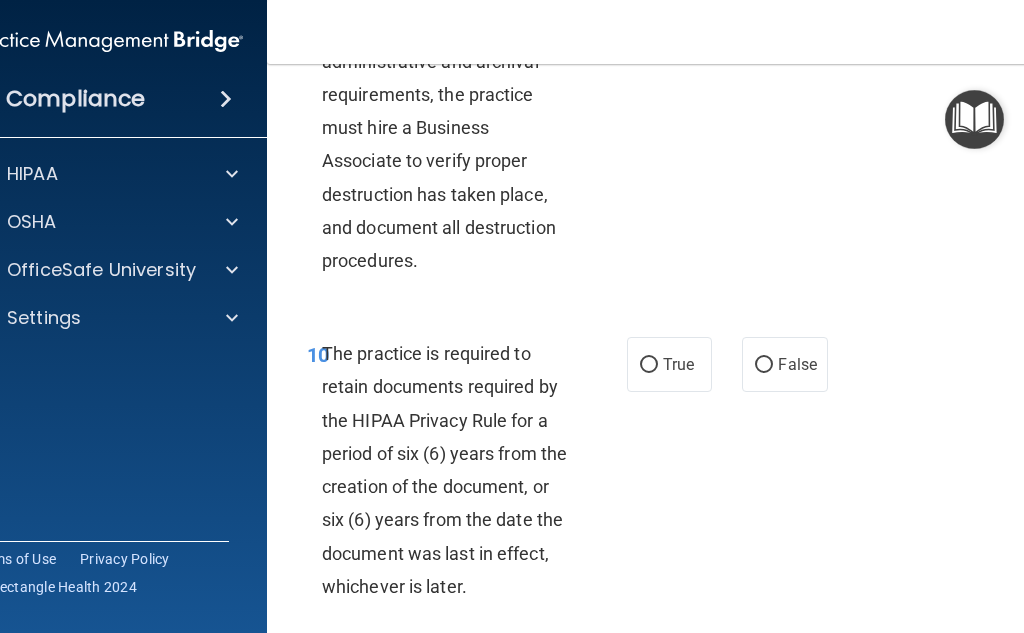 scroll, scrollTop: 2700, scrollLeft: 0, axis: vertical 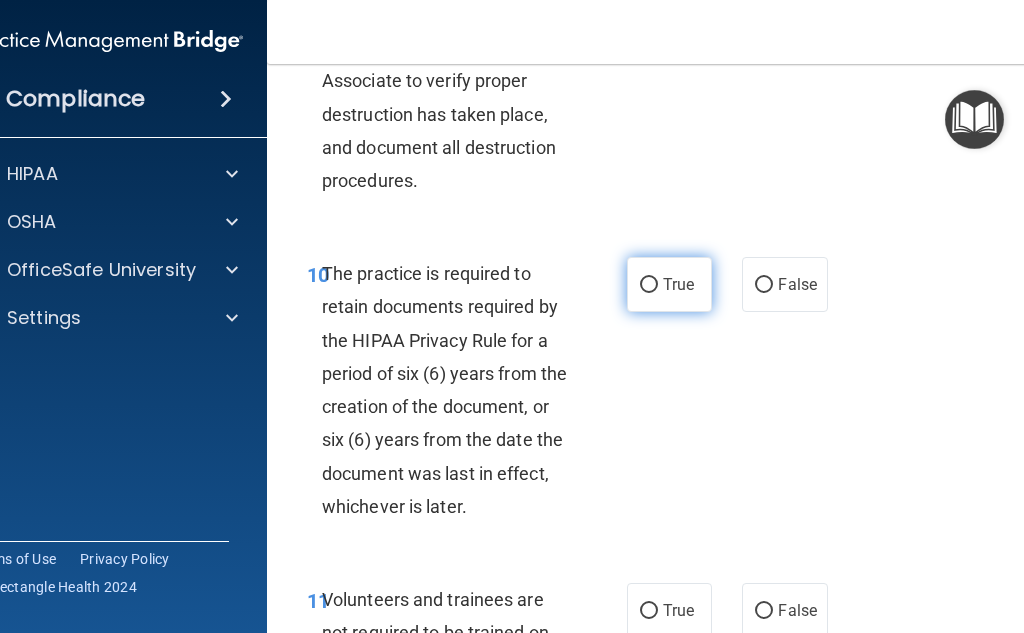 click on "True" at bounding box center (678, 284) 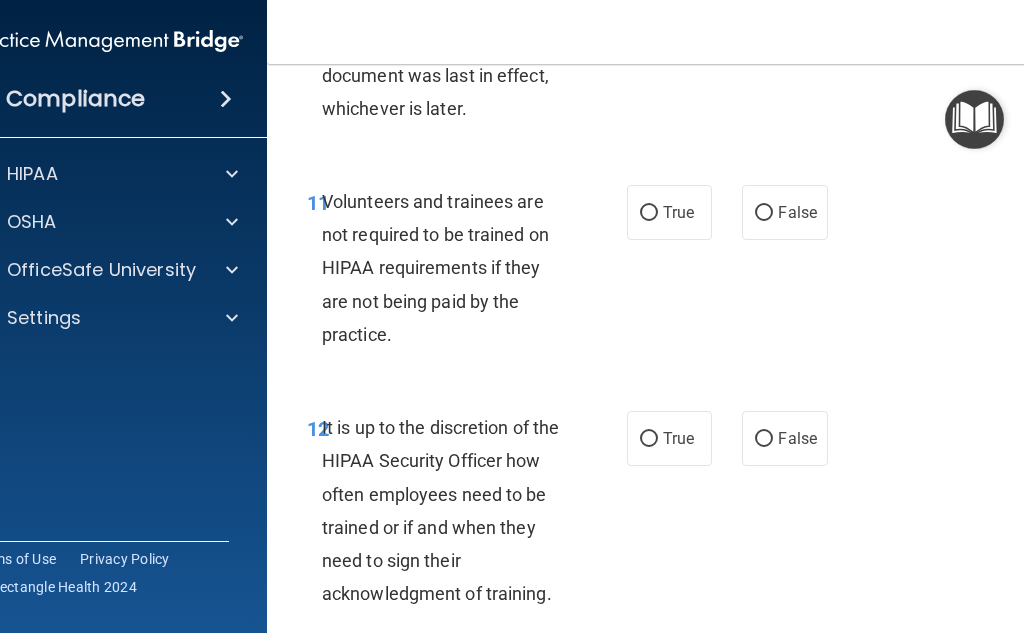 scroll, scrollTop: 3100, scrollLeft: 0, axis: vertical 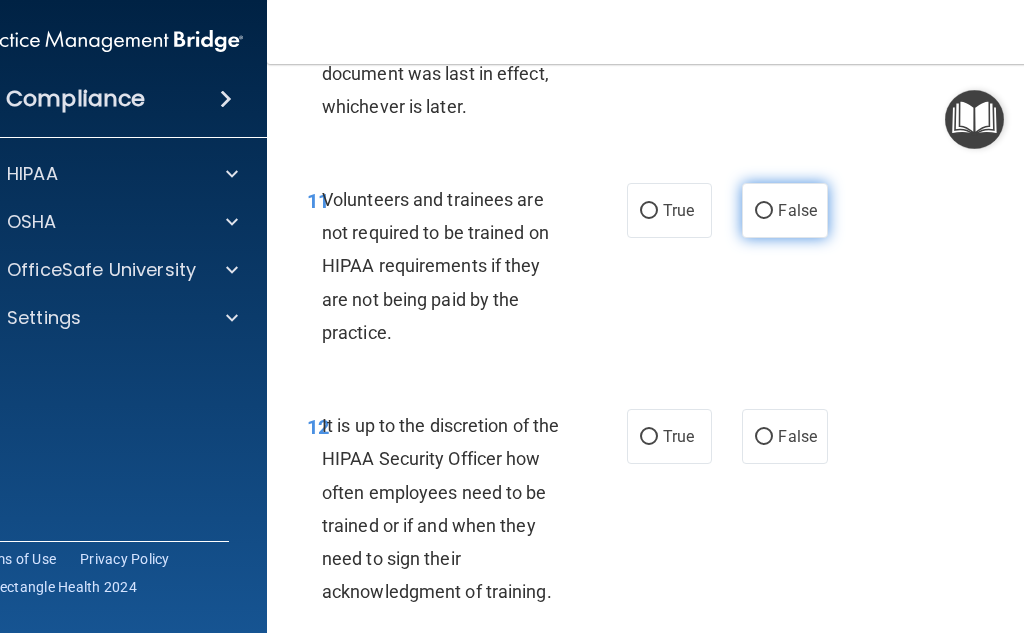 click on "False" at bounding box center (797, 210) 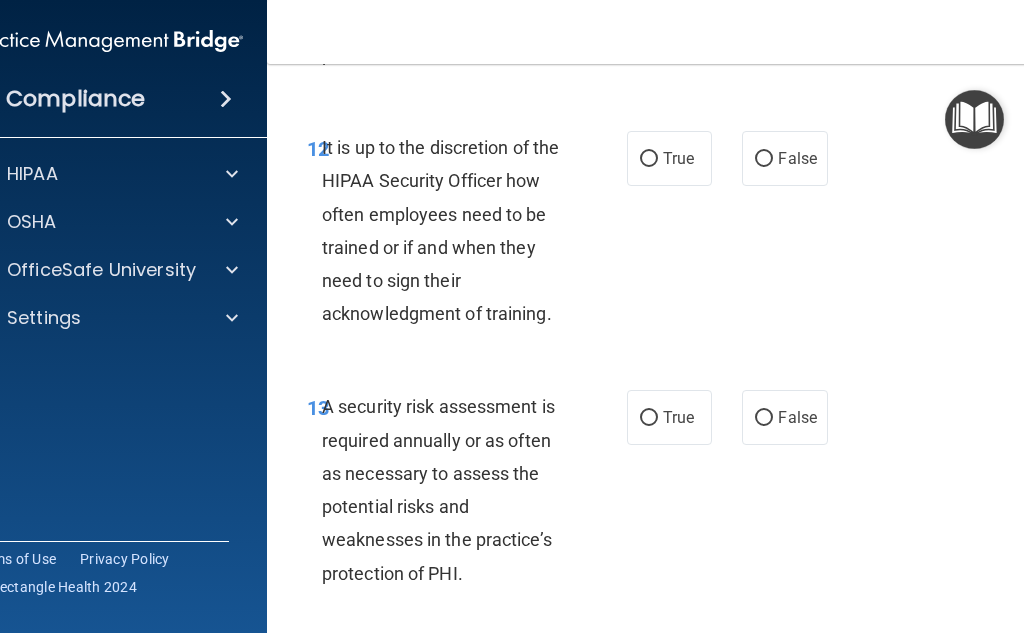 scroll, scrollTop: 3400, scrollLeft: 0, axis: vertical 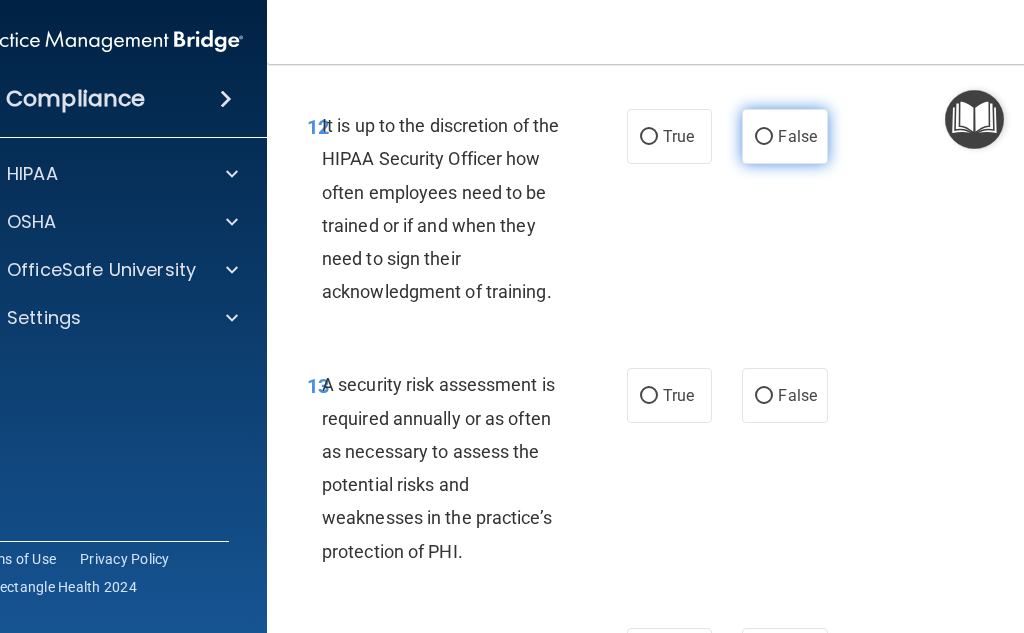 click on "False" at bounding box center (784, 136) 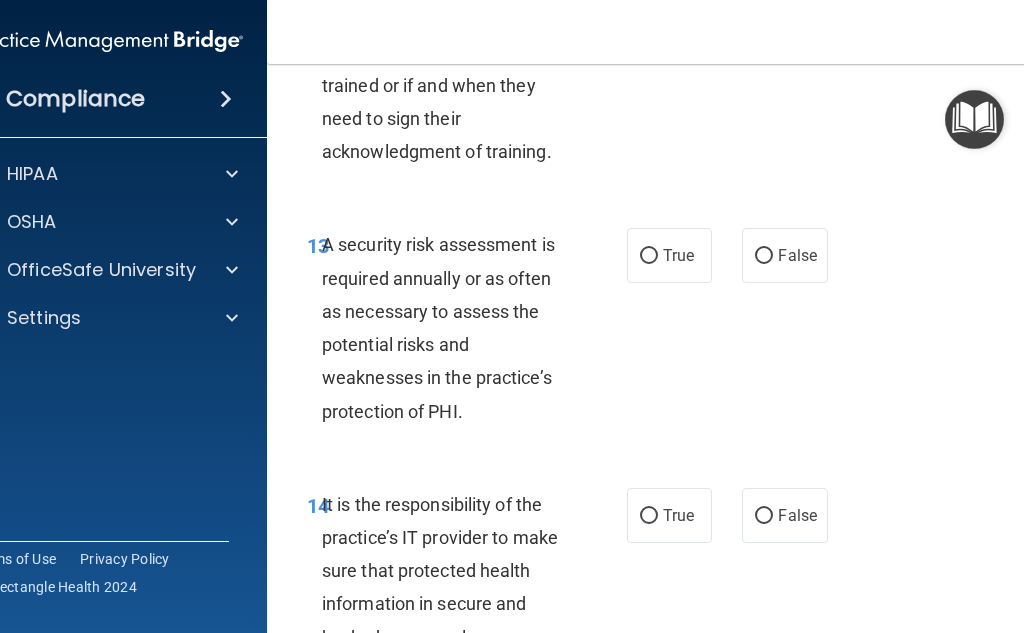scroll, scrollTop: 3600, scrollLeft: 0, axis: vertical 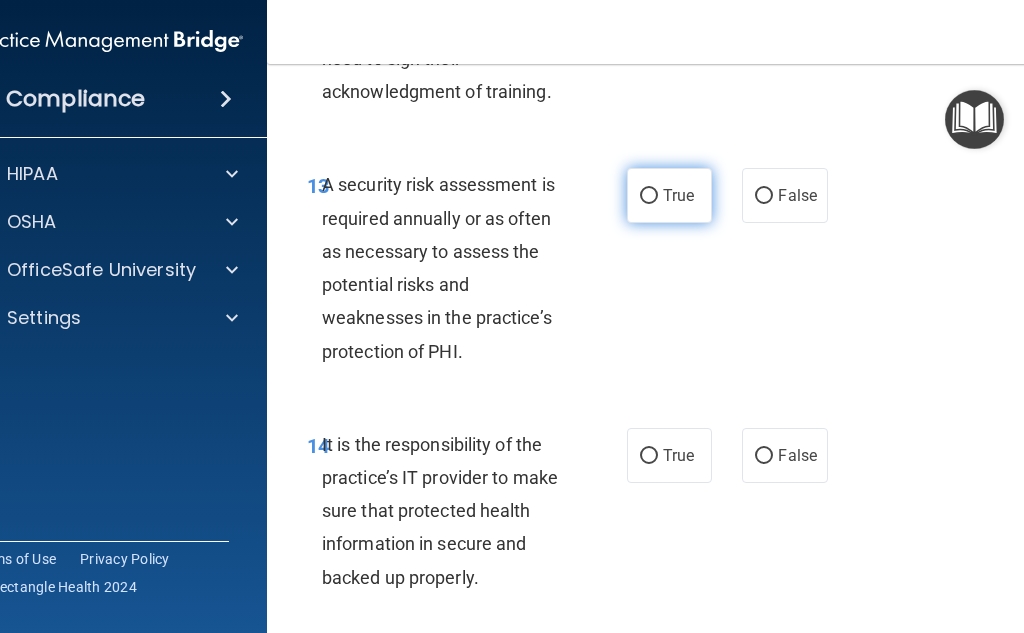 click on "True" at bounding box center [669, 195] 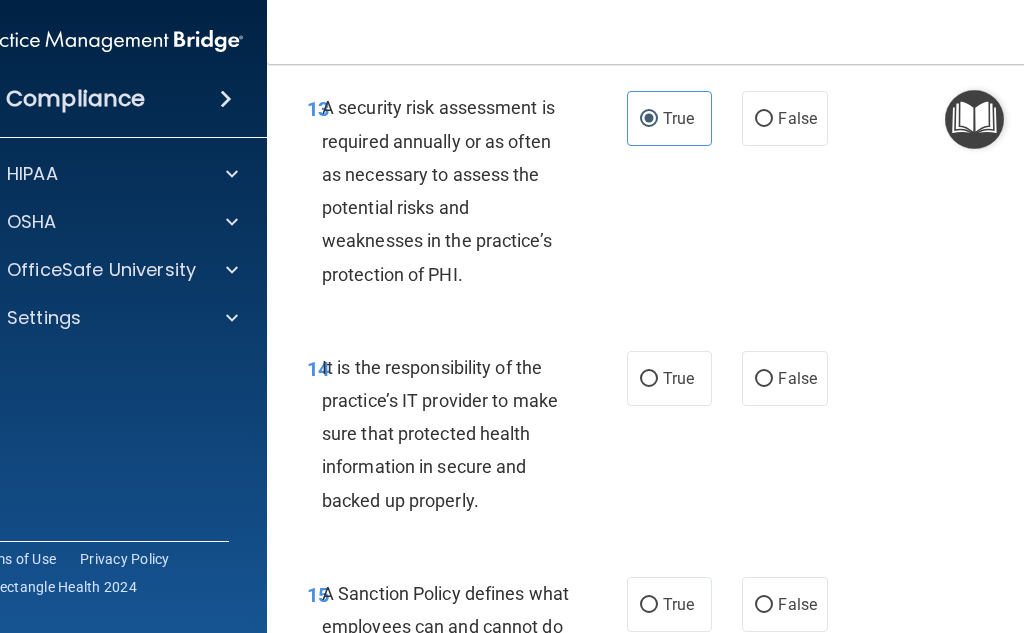 scroll, scrollTop: 3800, scrollLeft: 0, axis: vertical 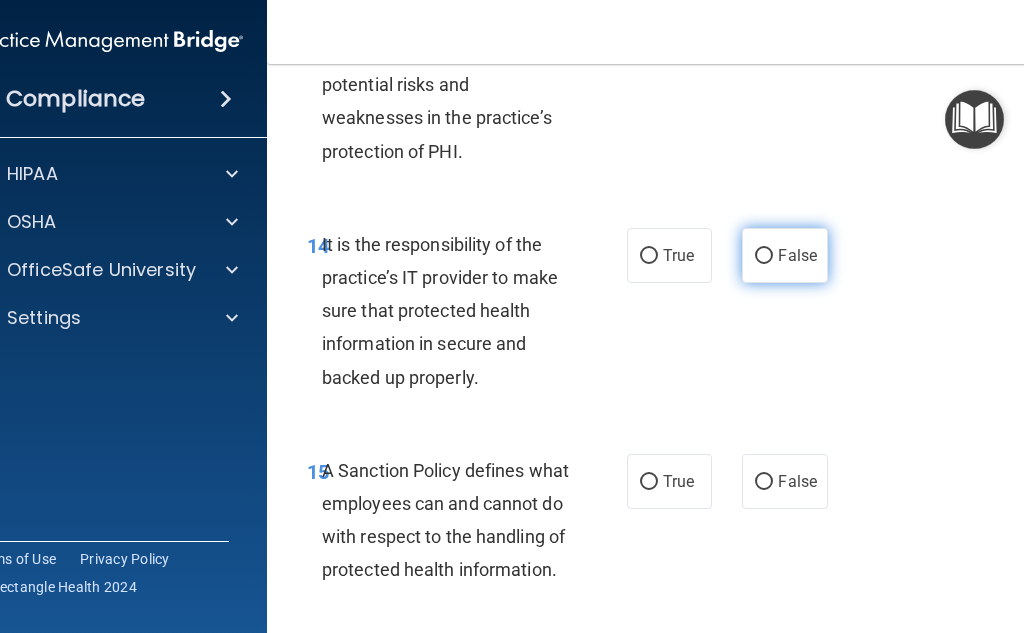 click on "False" at bounding box center (784, 255) 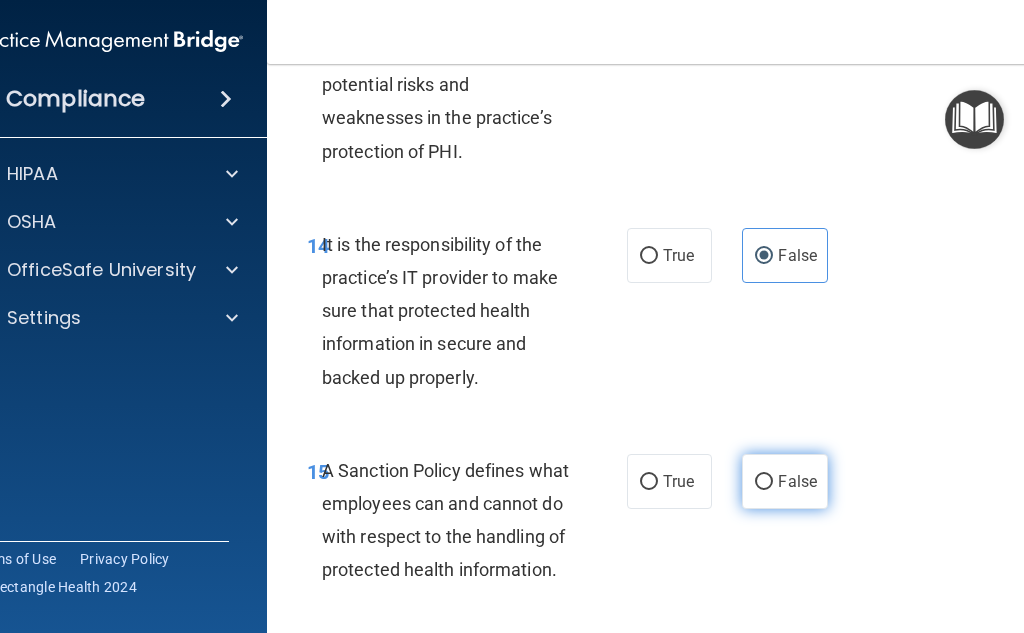 click on "False" at bounding box center [784, 481] 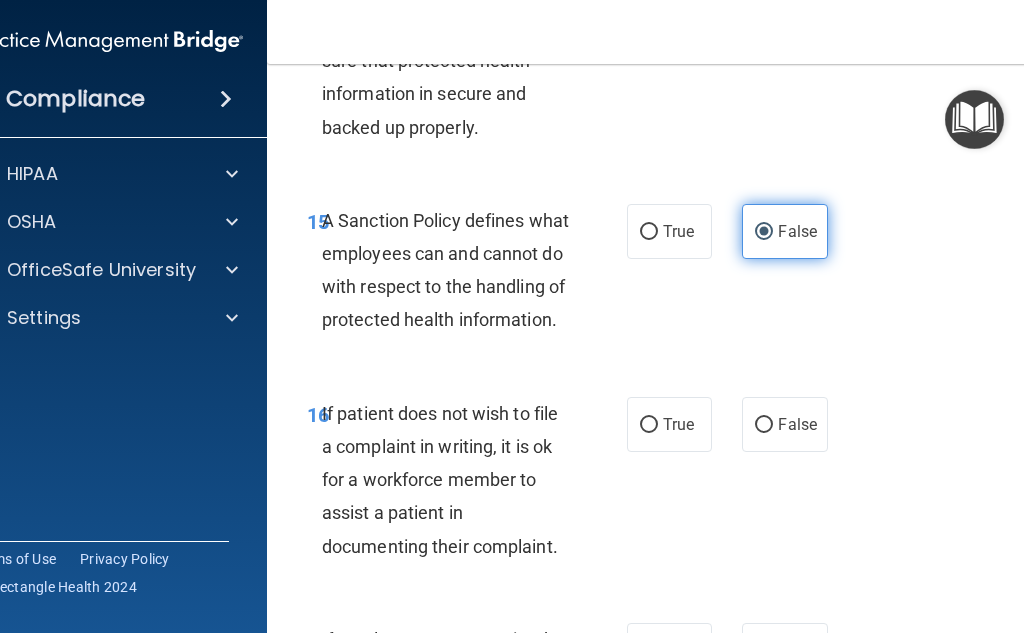 scroll, scrollTop: 4200, scrollLeft: 0, axis: vertical 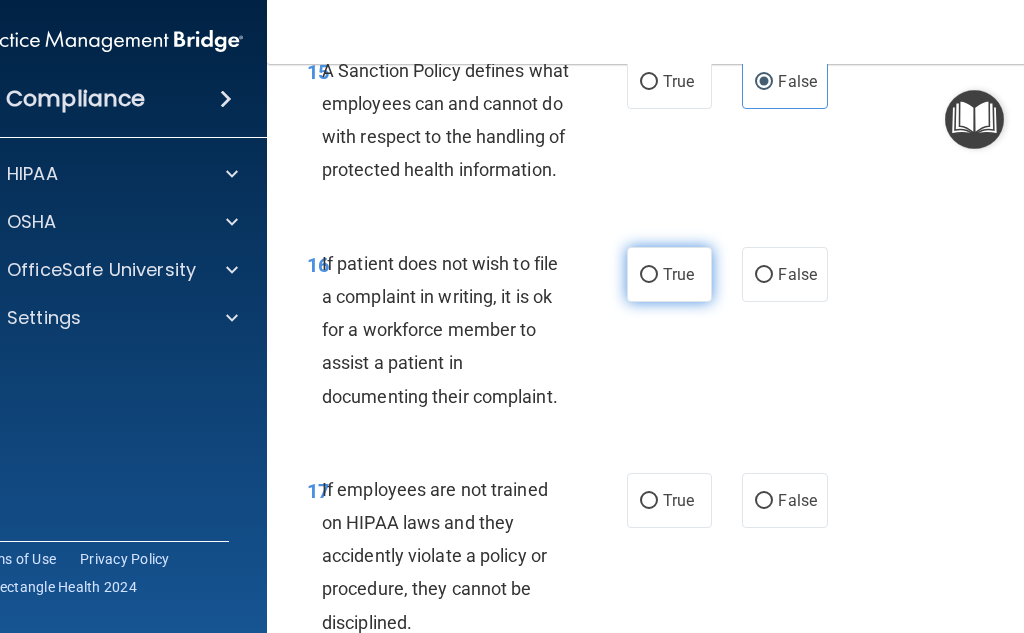 click on "True" at bounding box center [678, 274] 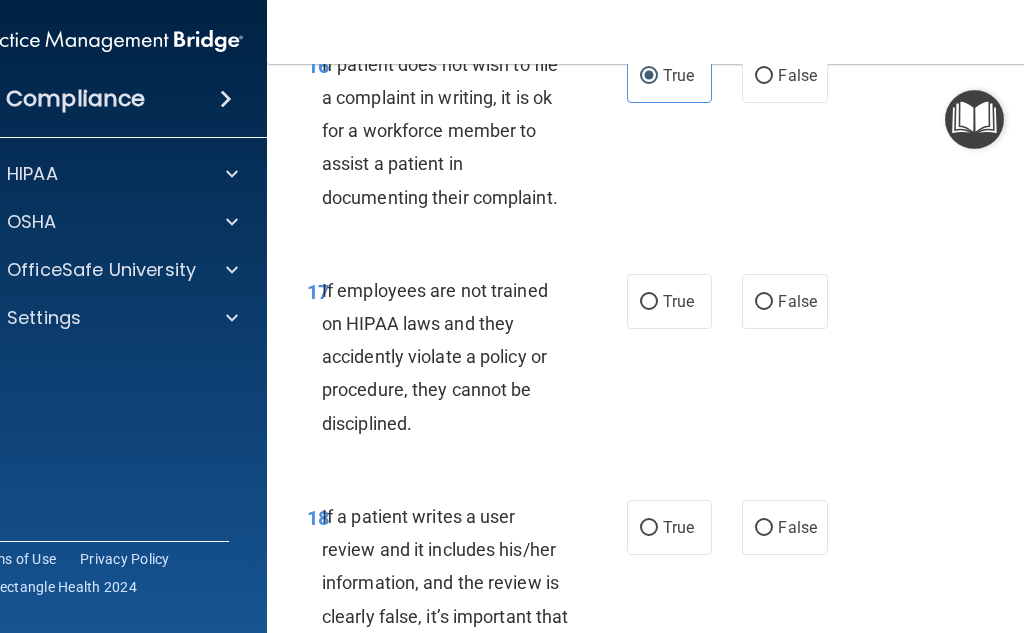 scroll, scrollTop: 4400, scrollLeft: 0, axis: vertical 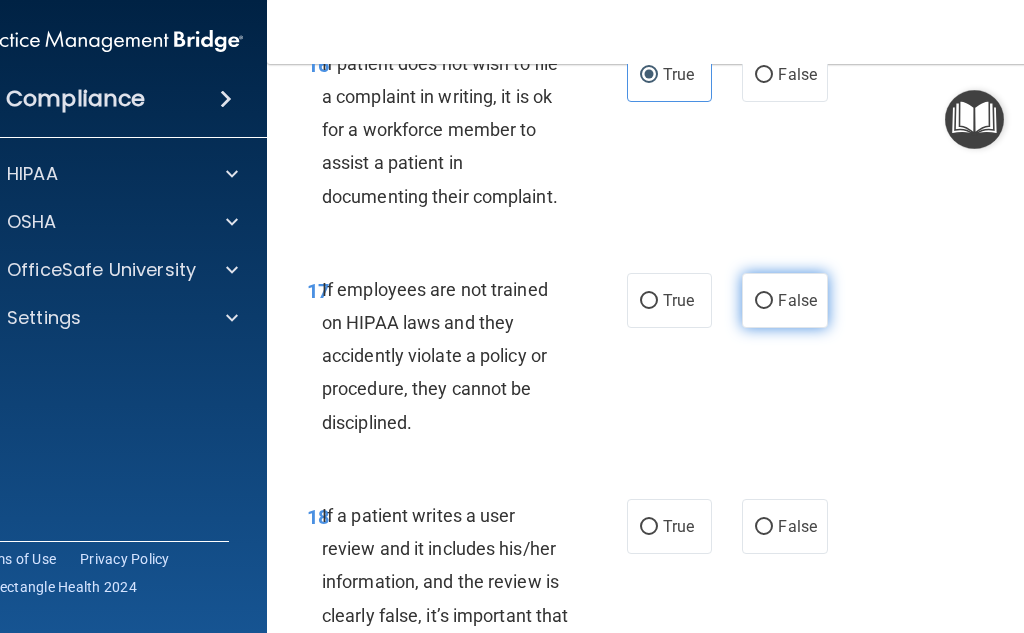 click on "False" at bounding box center (784, 300) 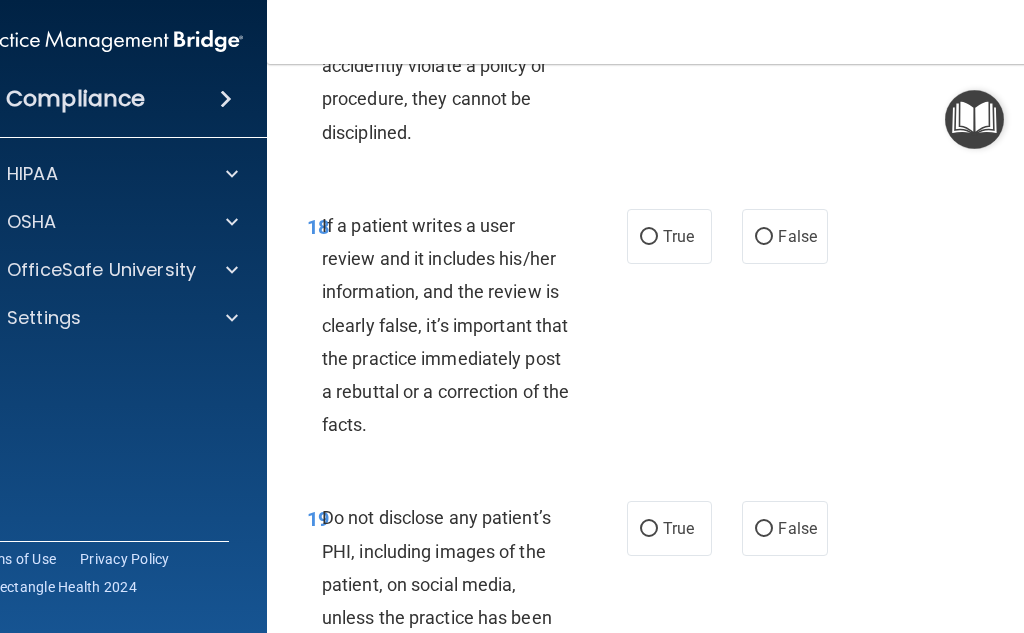 scroll, scrollTop: 4700, scrollLeft: 0, axis: vertical 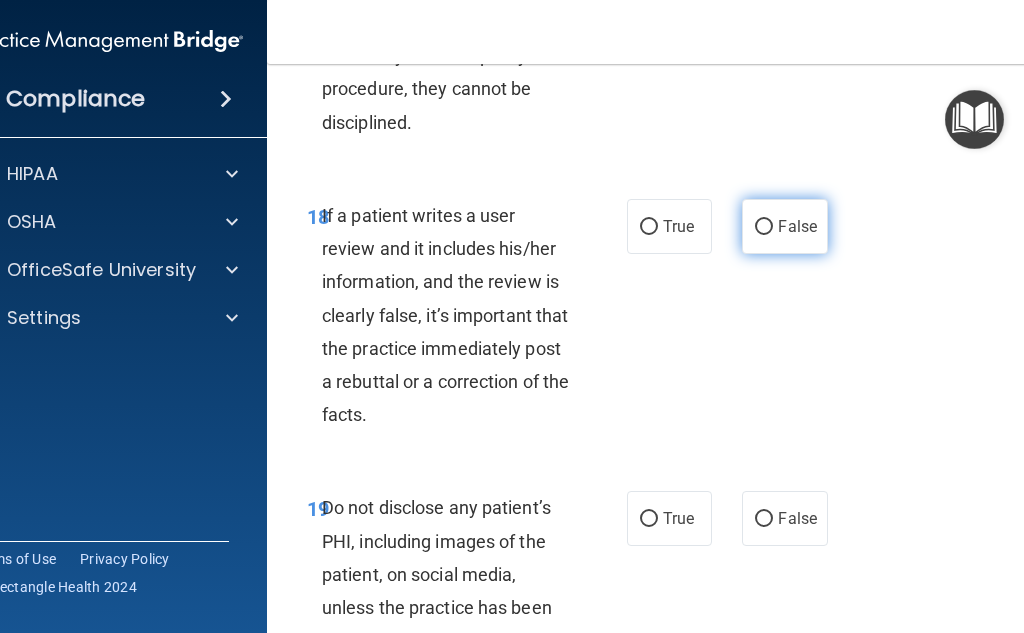 click on "False" at bounding box center [784, 226] 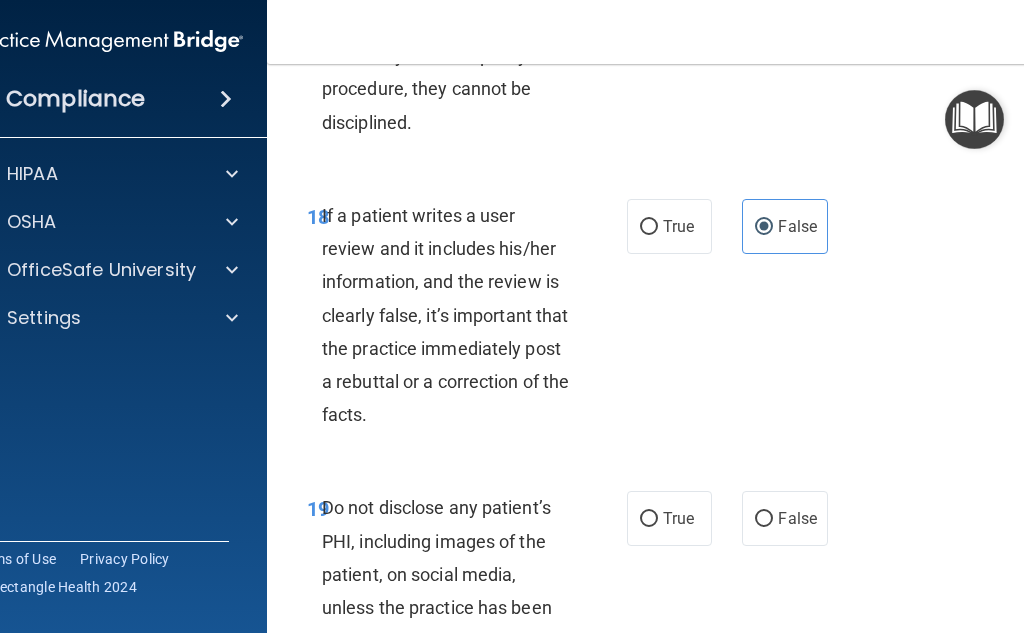 scroll, scrollTop: 4900, scrollLeft: 0, axis: vertical 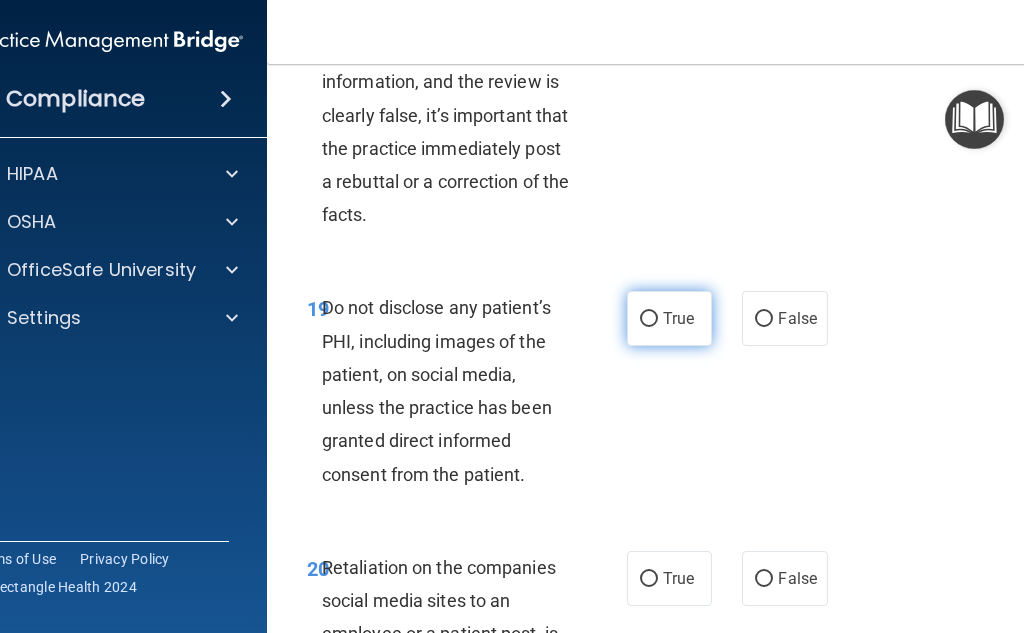 click on "True" at bounding box center (669, 318) 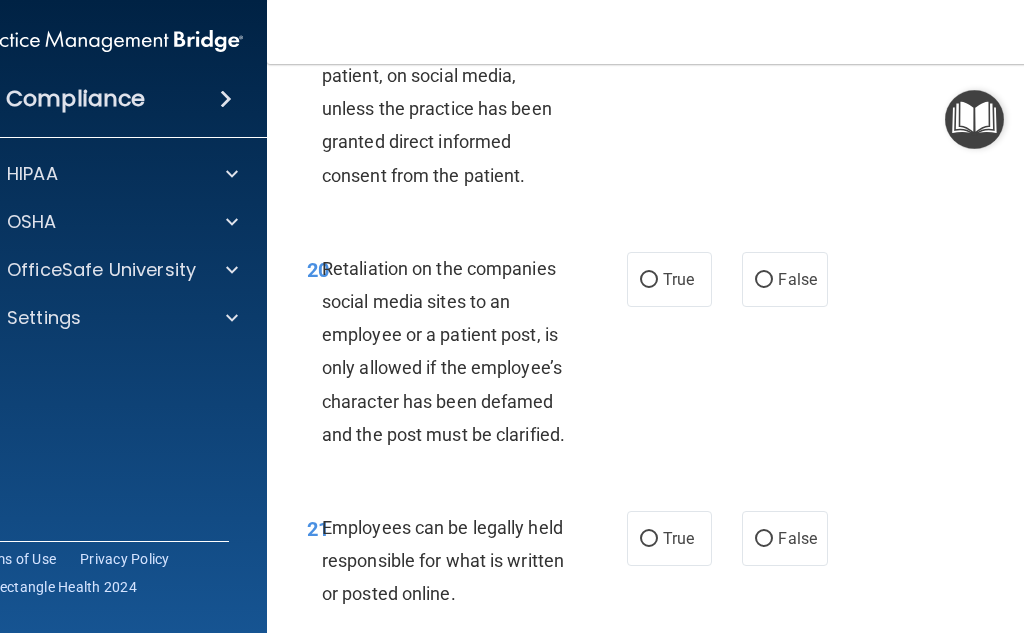 scroll, scrollTop: 5200, scrollLeft: 0, axis: vertical 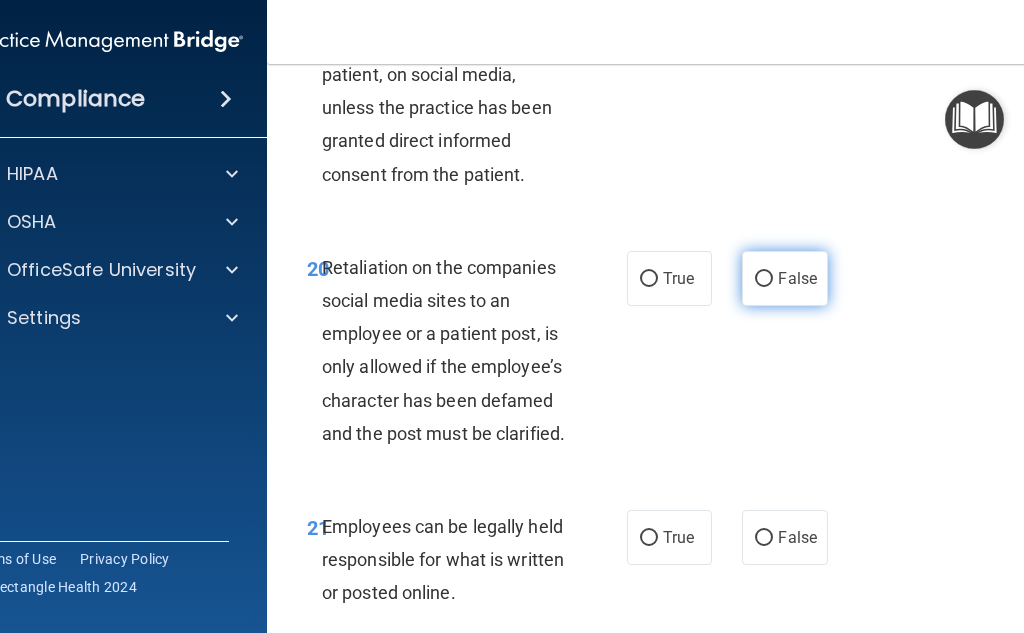click on "False" at bounding box center [784, 278] 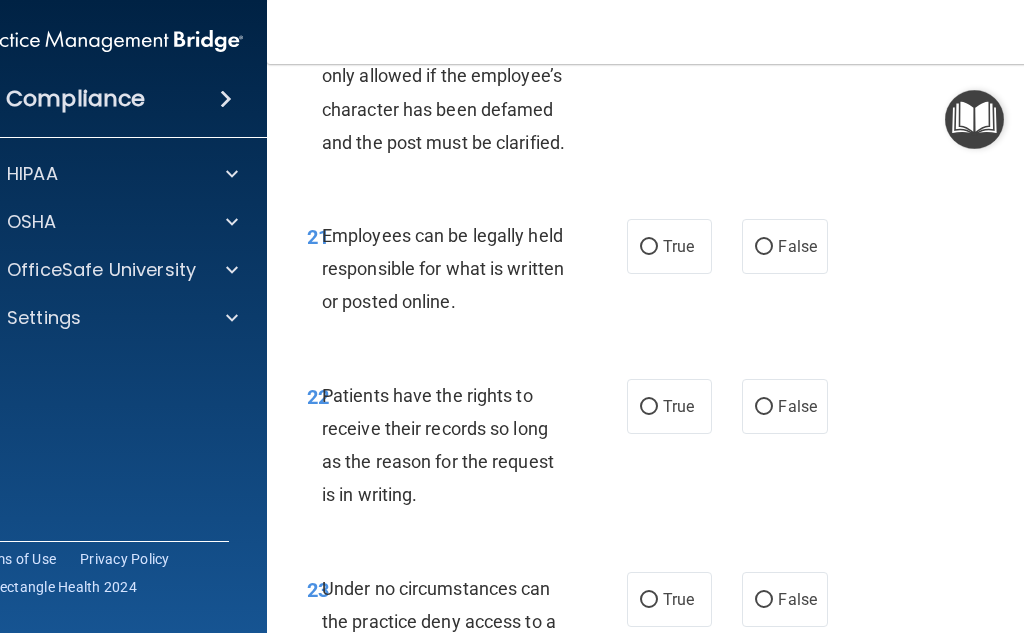 scroll, scrollTop: 5500, scrollLeft: 0, axis: vertical 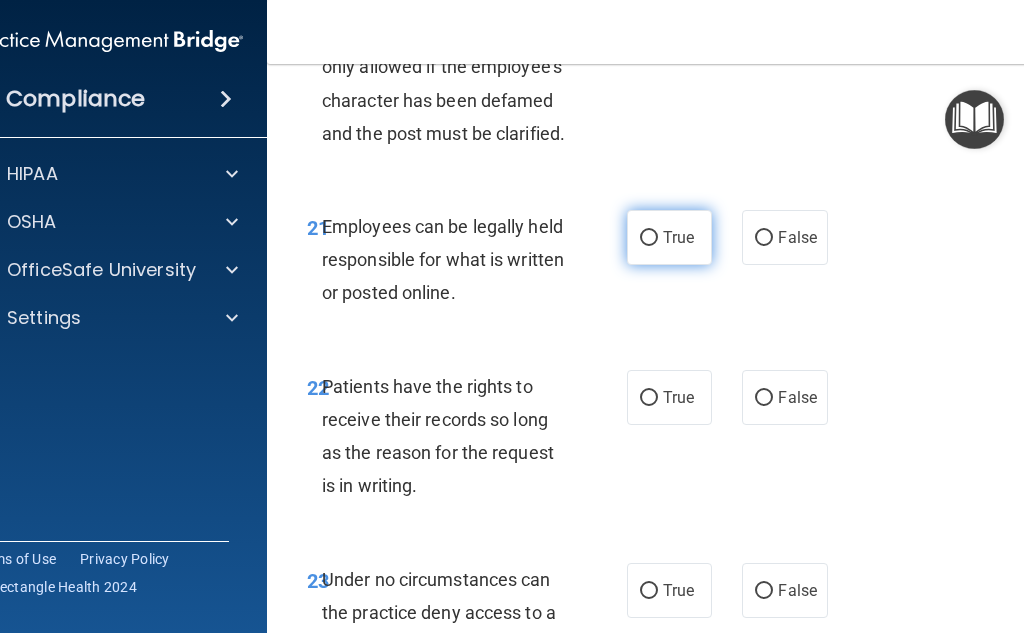 click on "True" at bounding box center [649, 238] 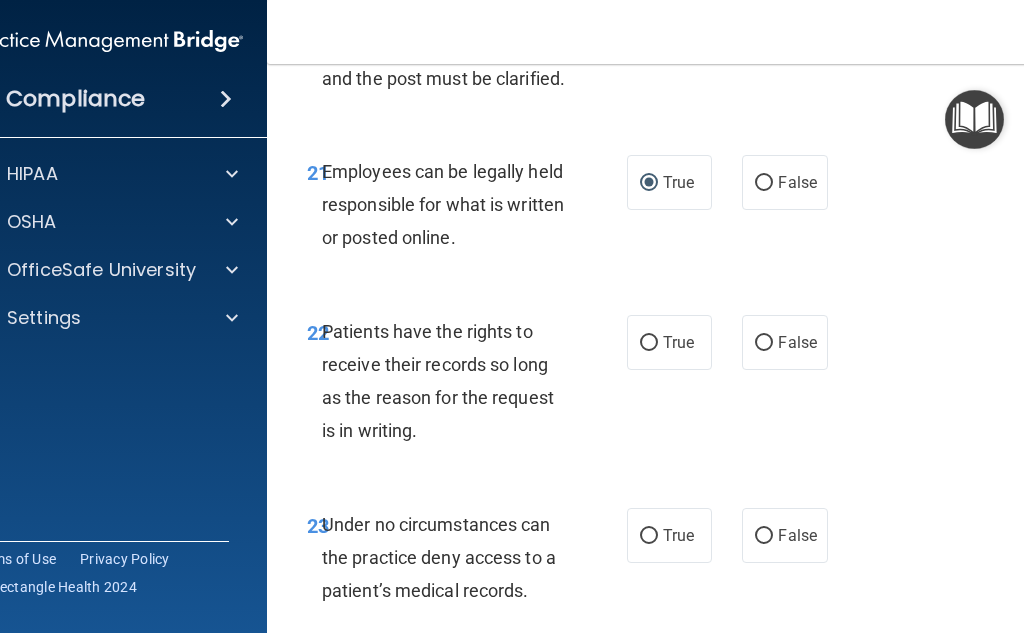 scroll, scrollTop: 5600, scrollLeft: 0, axis: vertical 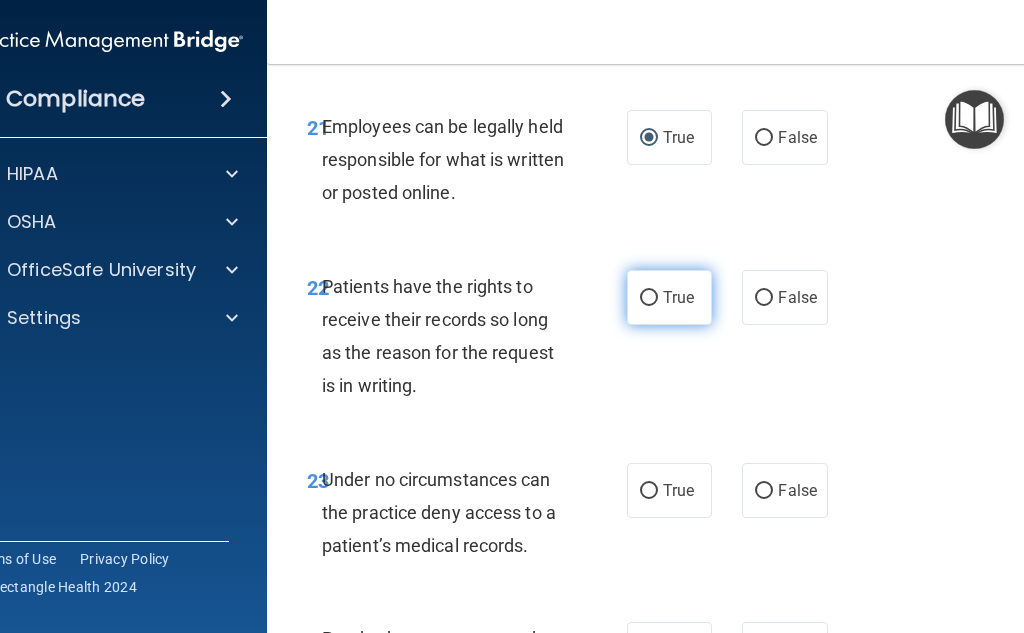 click on "True" at bounding box center (678, 297) 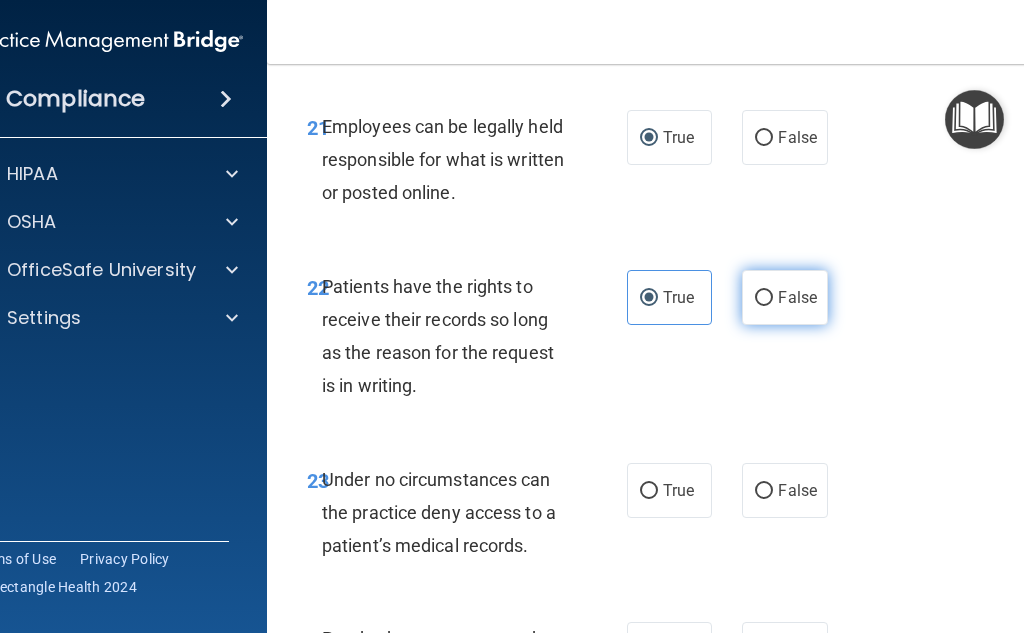 click on "False" at bounding box center (784, 297) 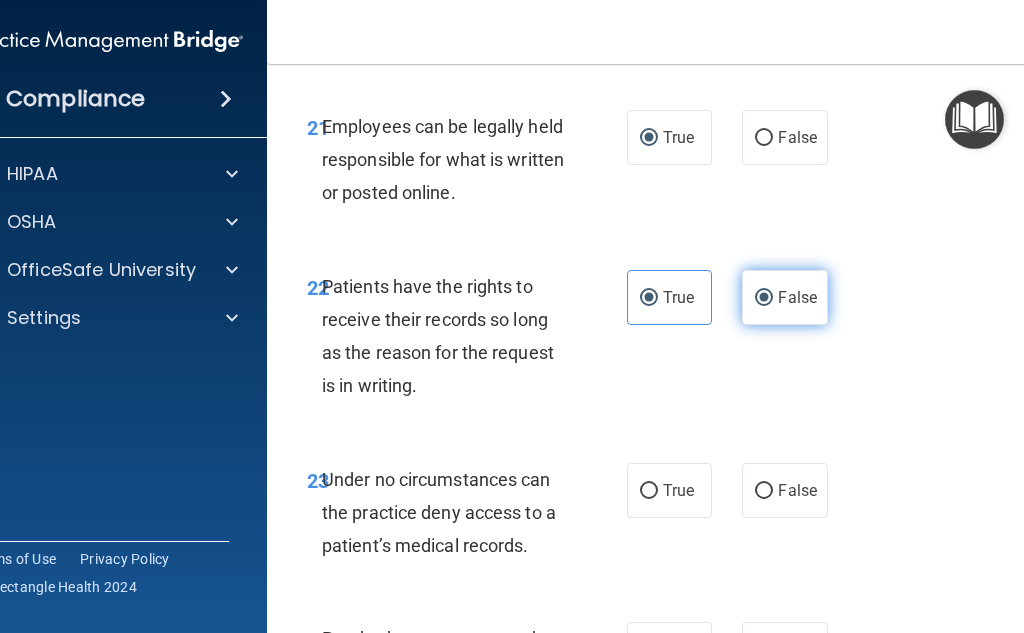 radio on "false" 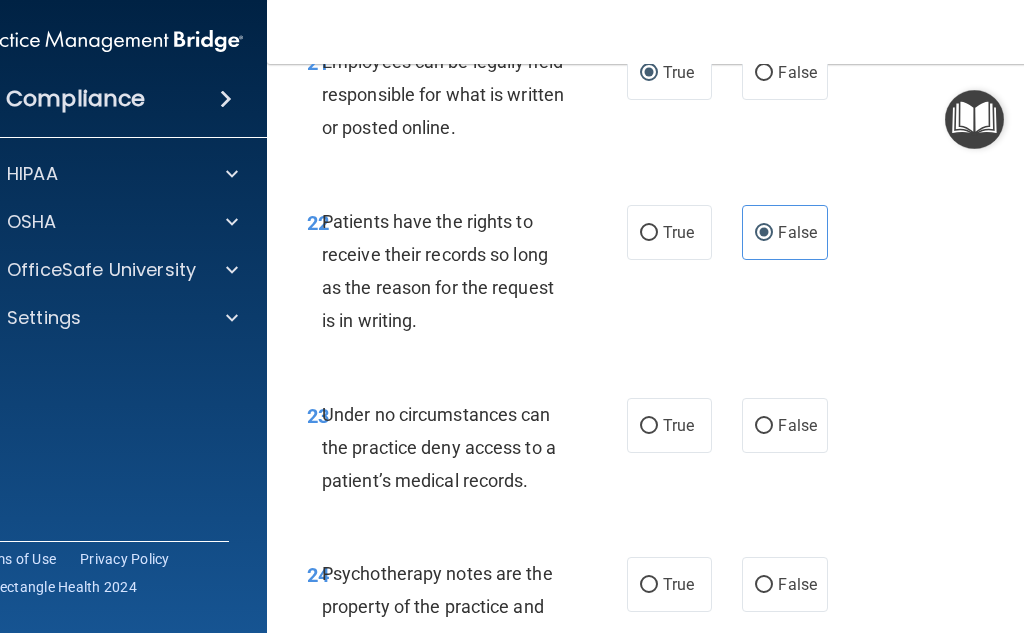 scroll, scrollTop: 5700, scrollLeft: 0, axis: vertical 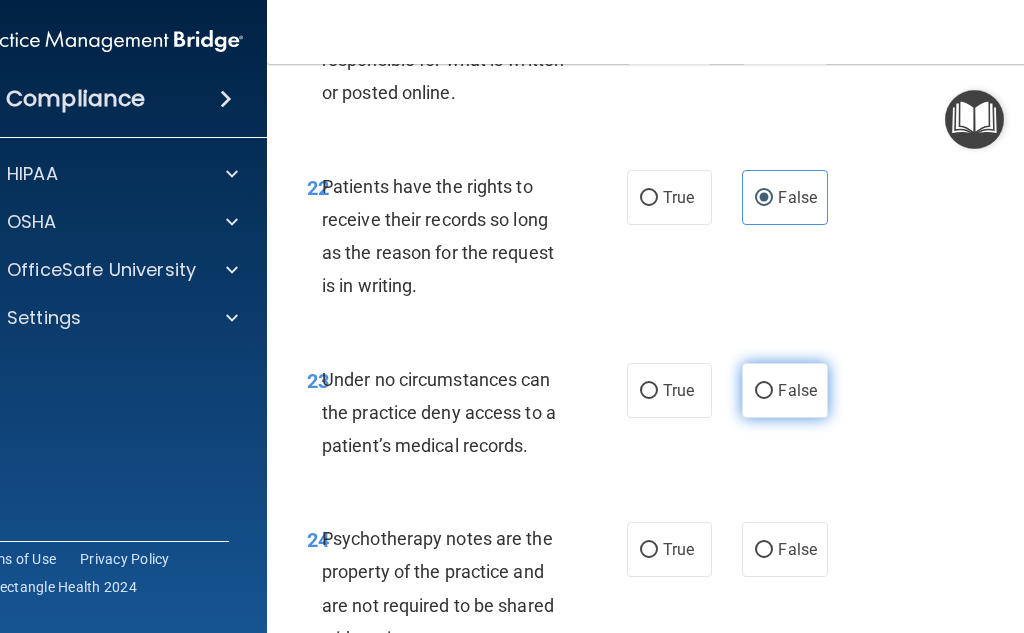 click on "False" at bounding box center (764, 391) 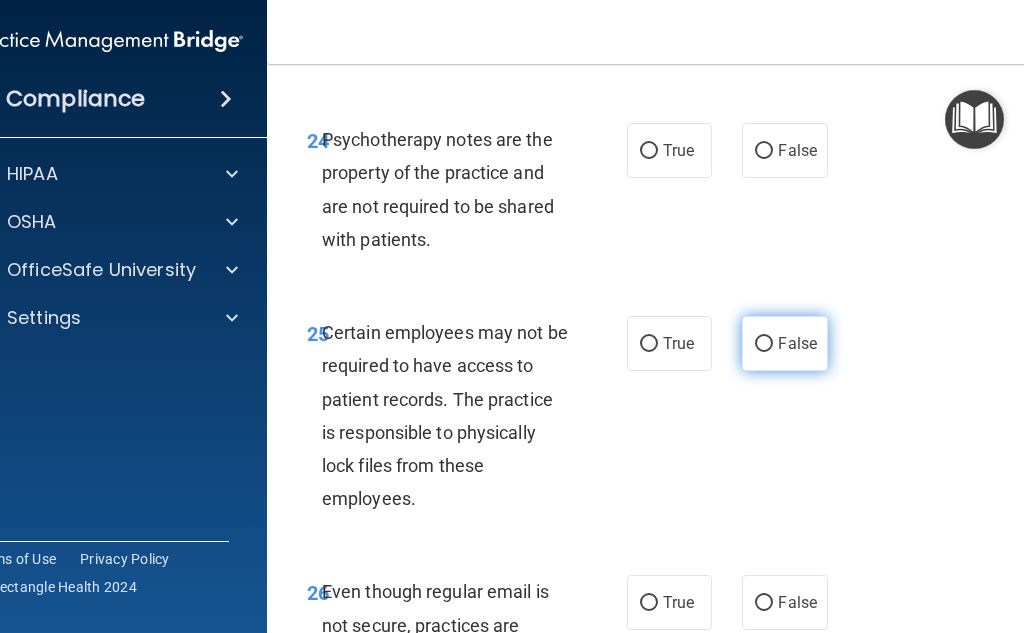scroll, scrollTop: 6100, scrollLeft: 0, axis: vertical 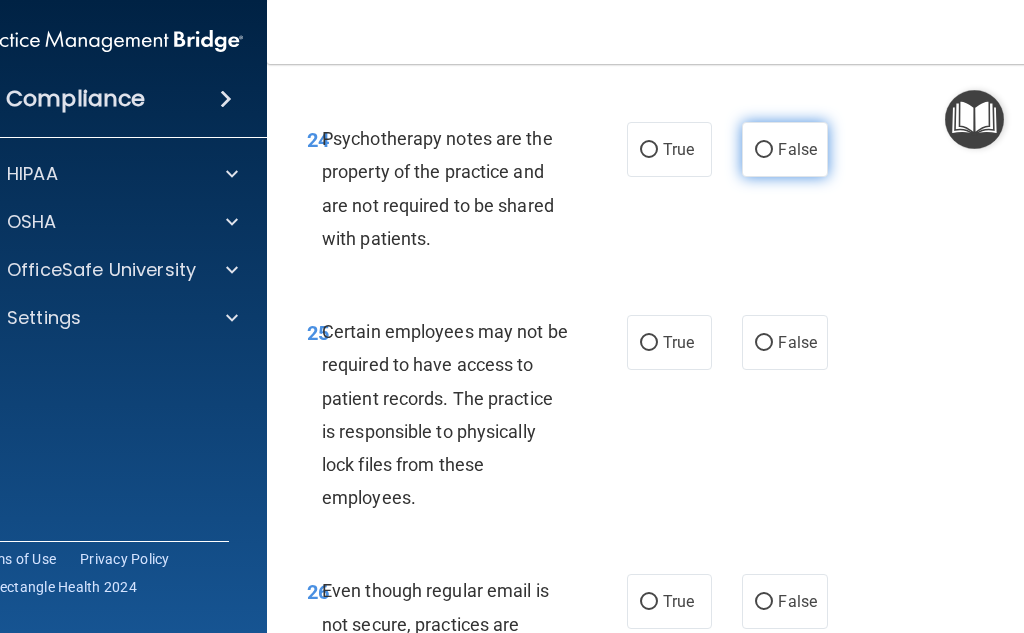 click on "False" at bounding box center [764, 150] 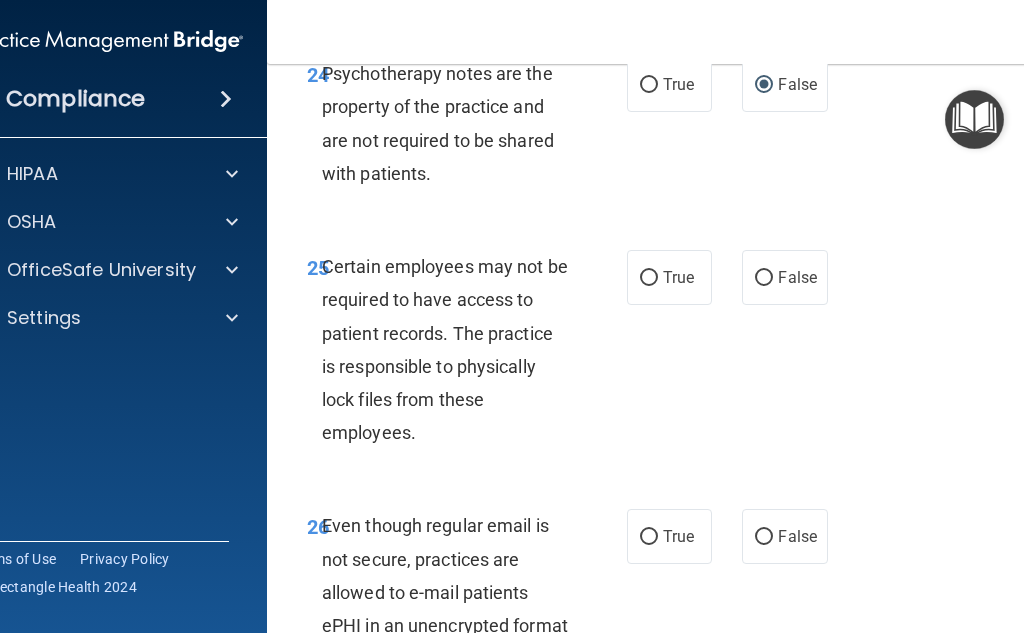 scroll, scrollTop: 6200, scrollLeft: 0, axis: vertical 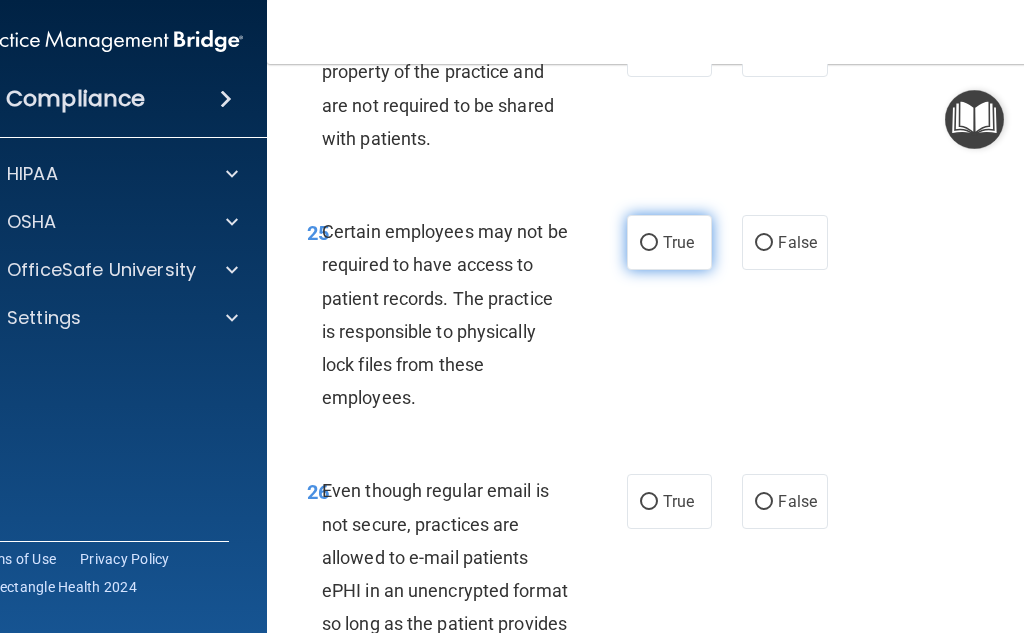 click on "True" at bounding box center [678, 242] 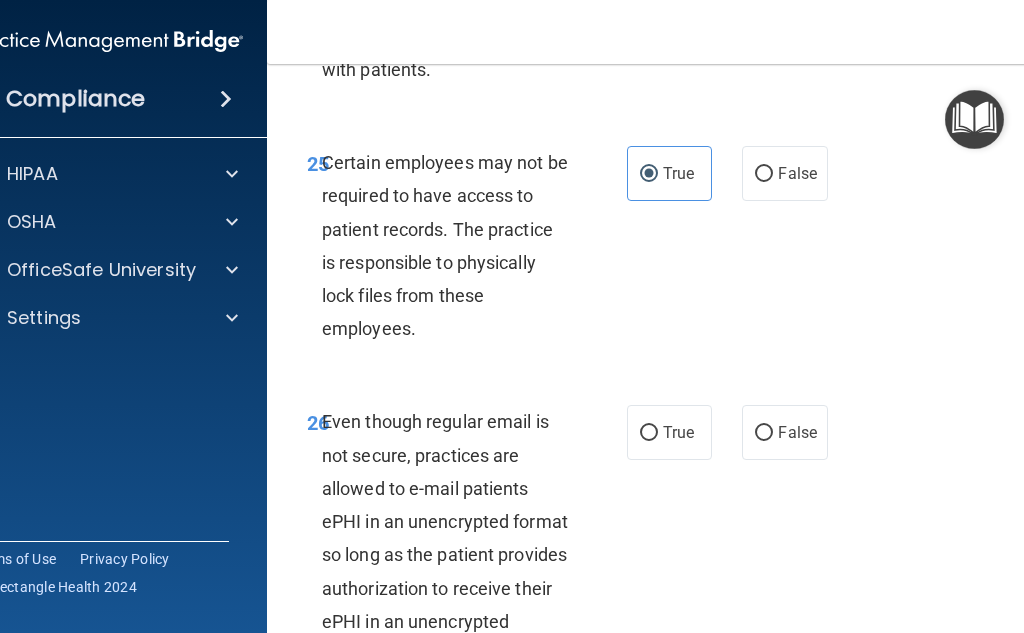 scroll, scrollTop: 6400, scrollLeft: 0, axis: vertical 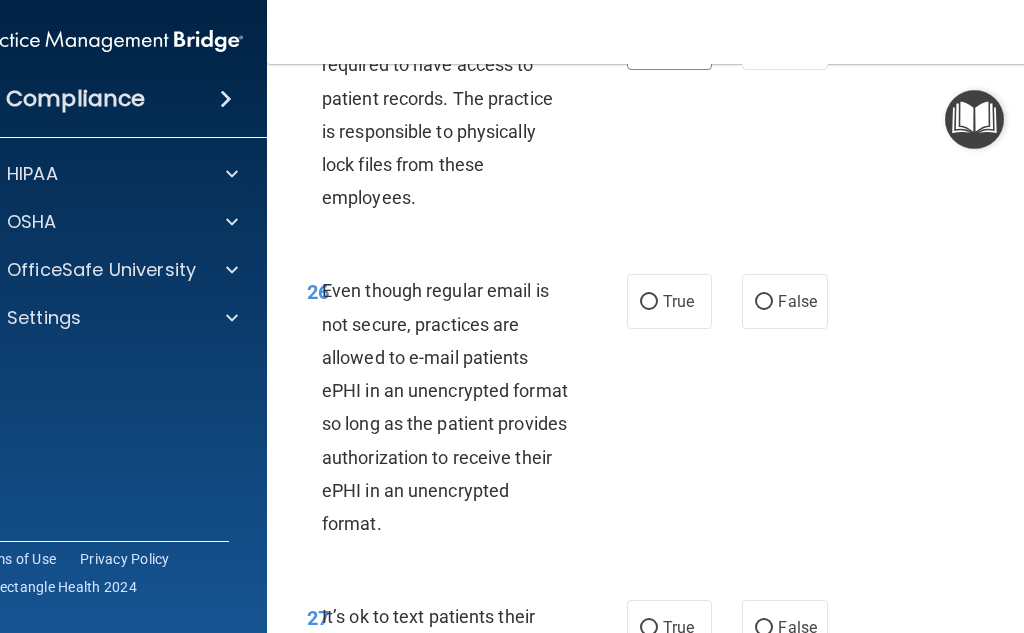 click on "True" at bounding box center [669, 301] 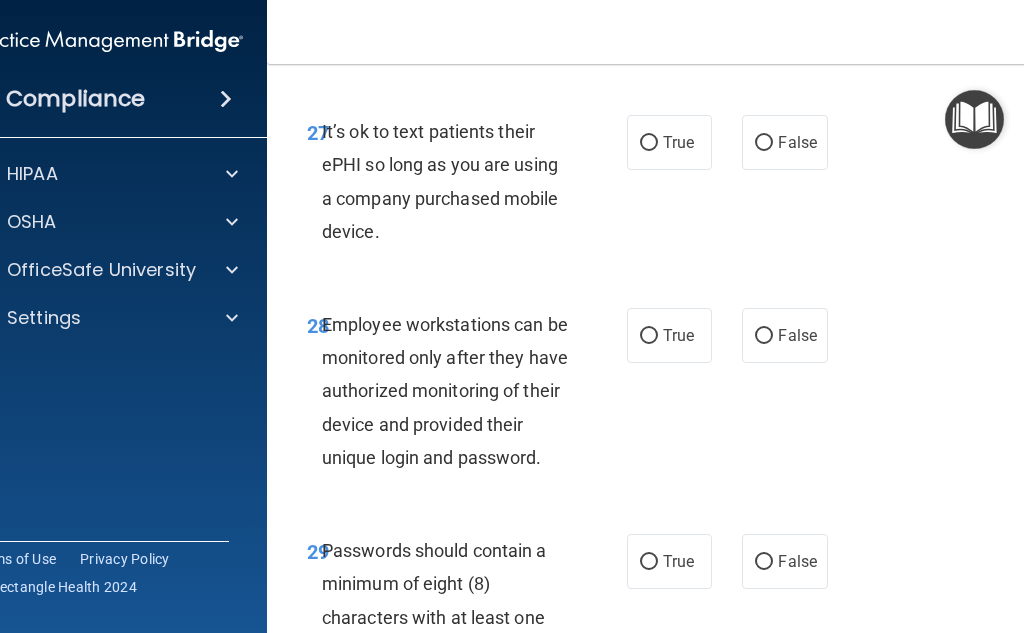 scroll, scrollTop: 6900, scrollLeft: 0, axis: vertical 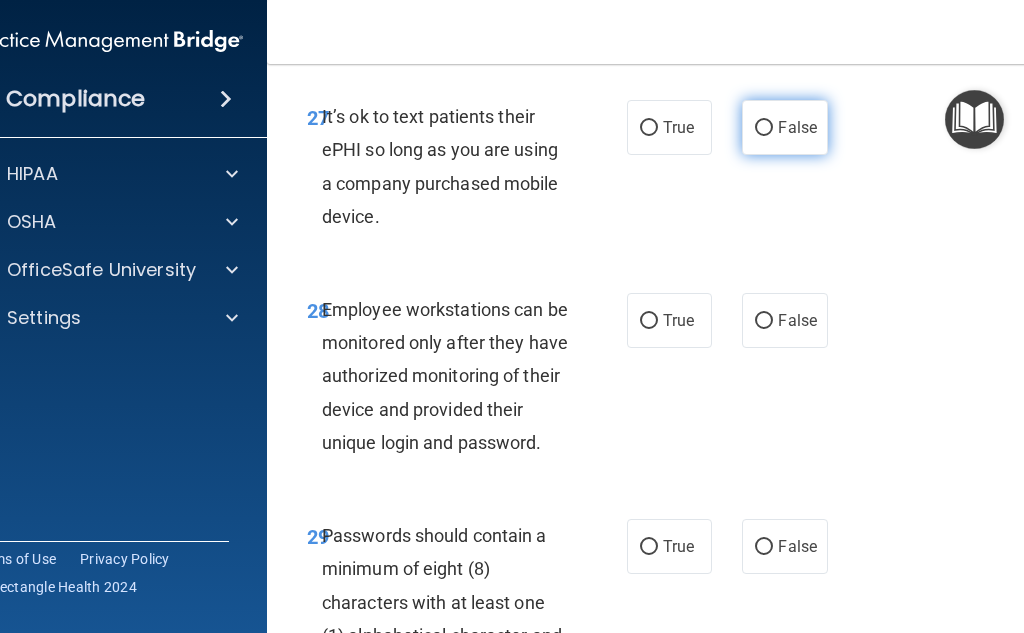 click on "False" at bounding box center [784, 127] 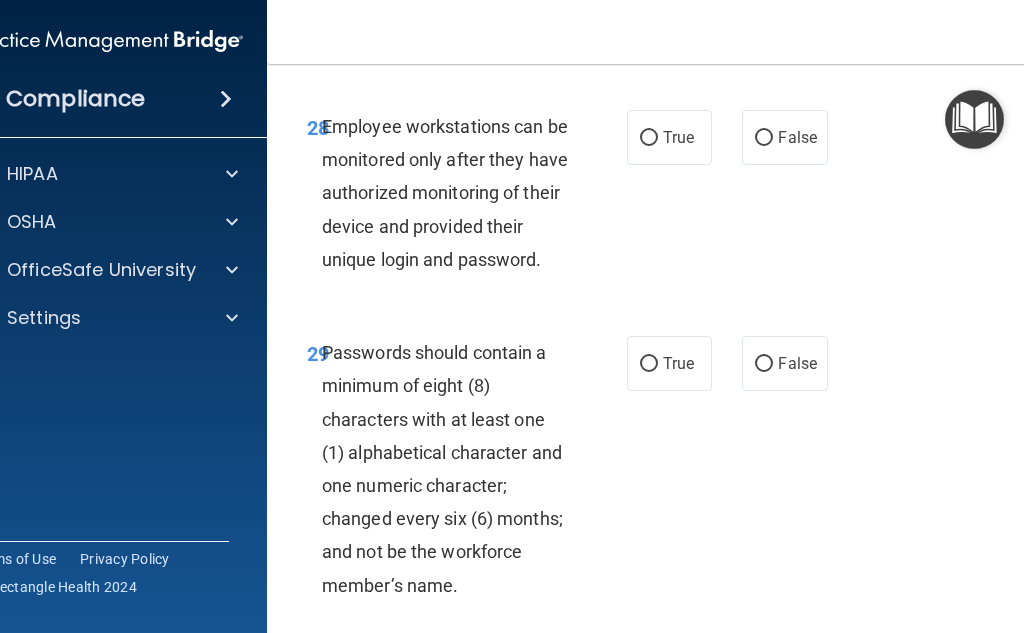 scroll, scrollTop: 7100, scrollLeft: 0, axis: vertical 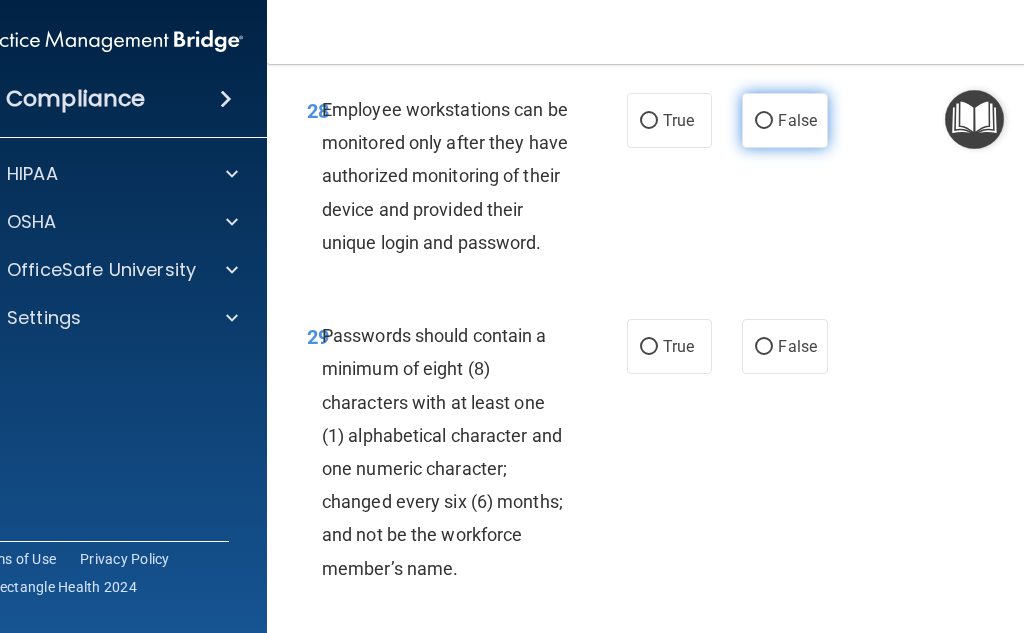 click on "False" at bounding box center (784, 120) 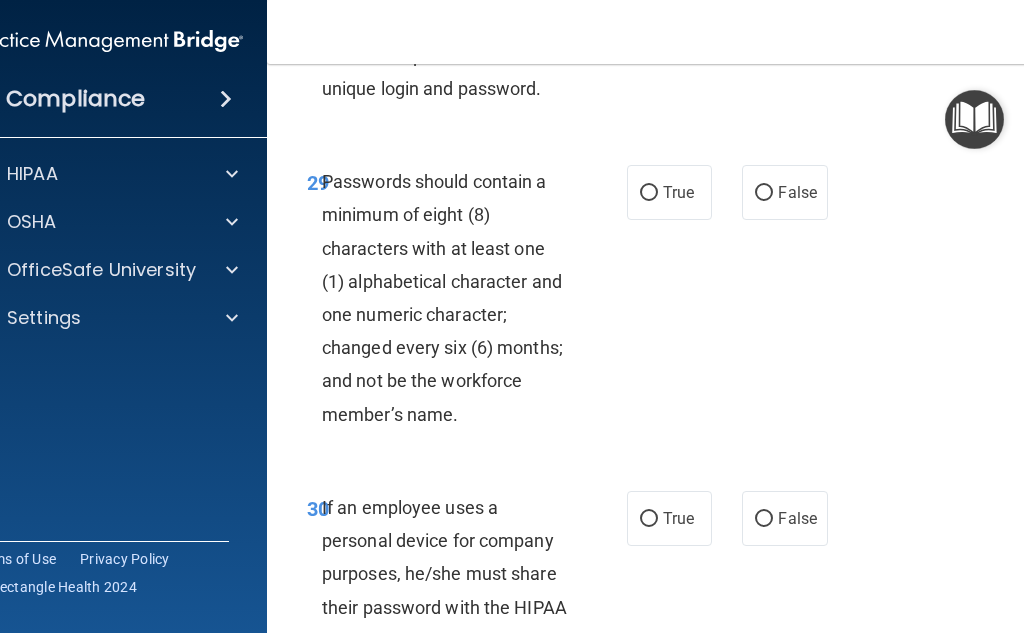 scroll, scrollTop: 7300, scrollLeft: 0, axis: vertical 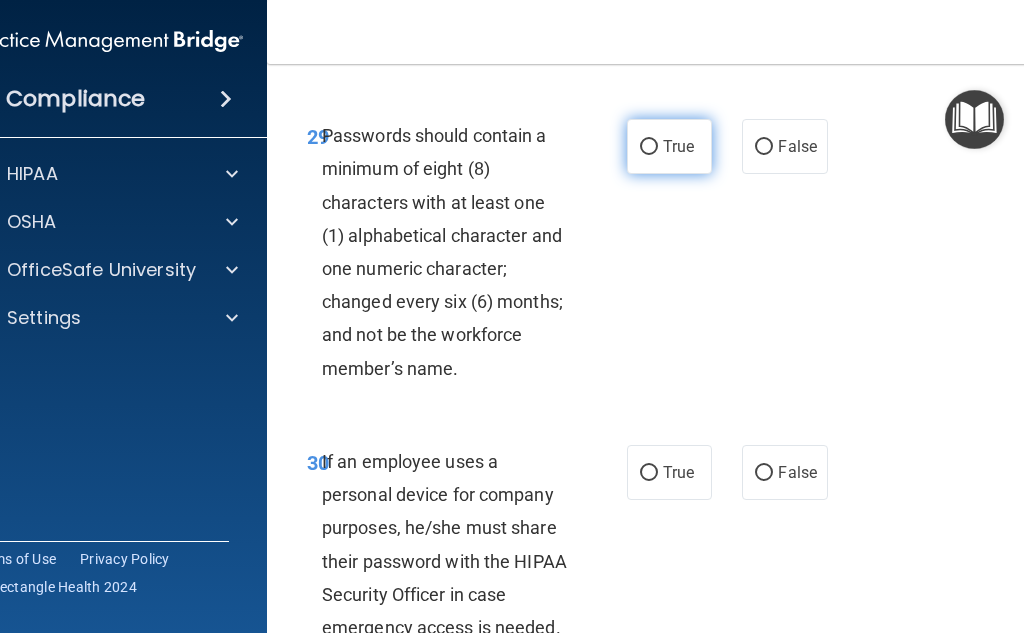 click on "True" at bounding box center [669, 146] 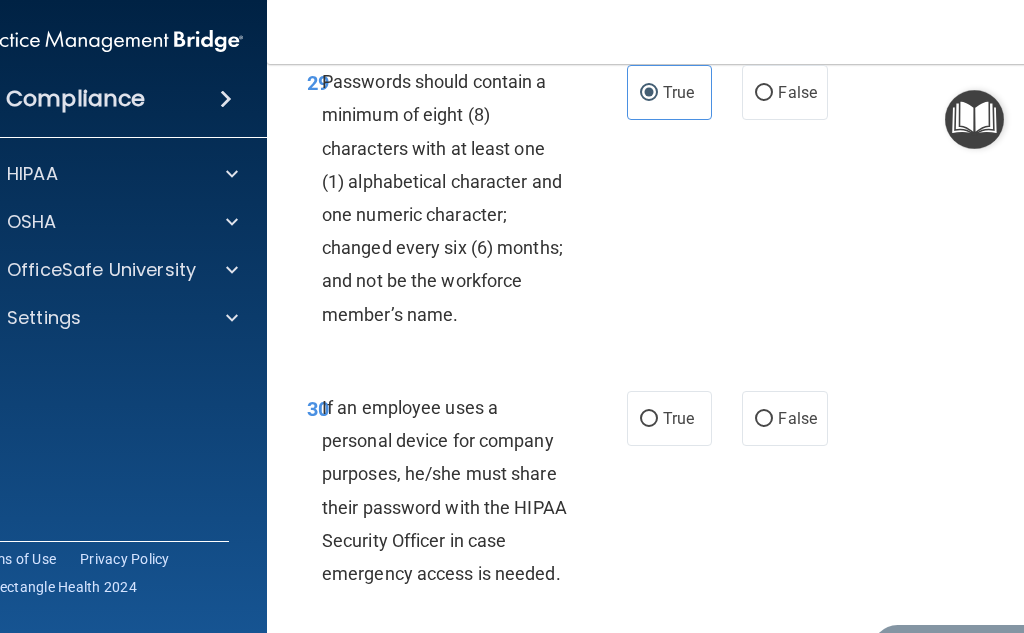 scroll, scrollTop: 7500, scrollLeft: 0, axis: vertical 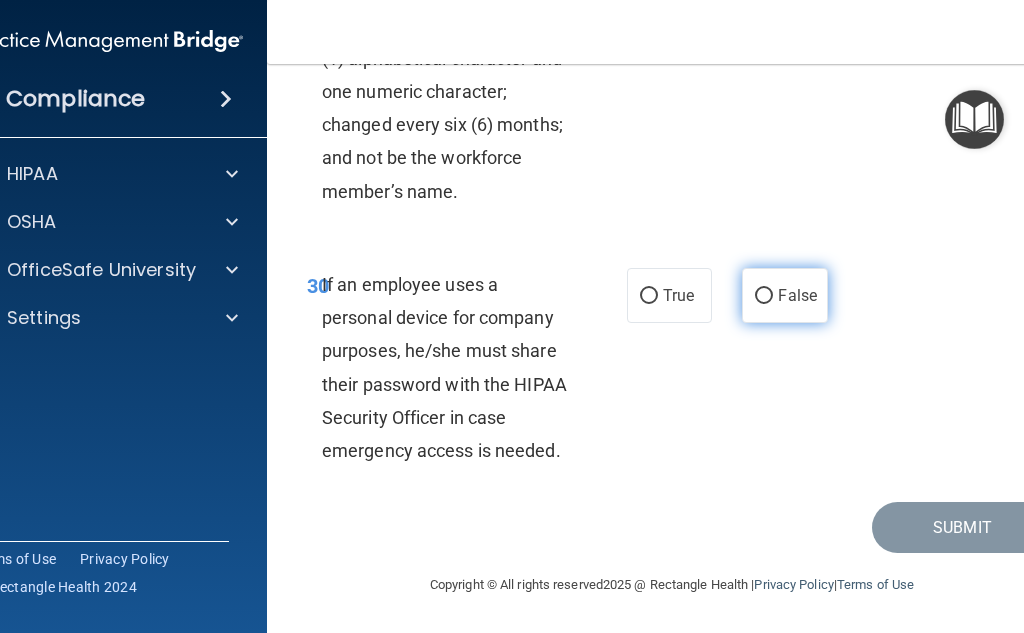 click on "False" at bounding box center (784, 295) 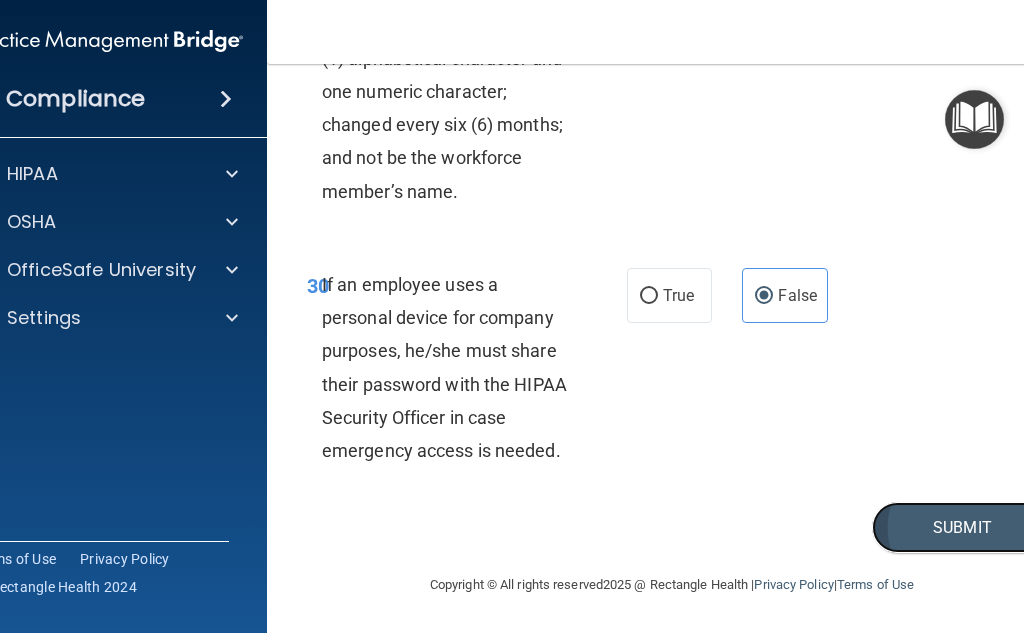 click on "Submit" at bounding box center [962, 527] 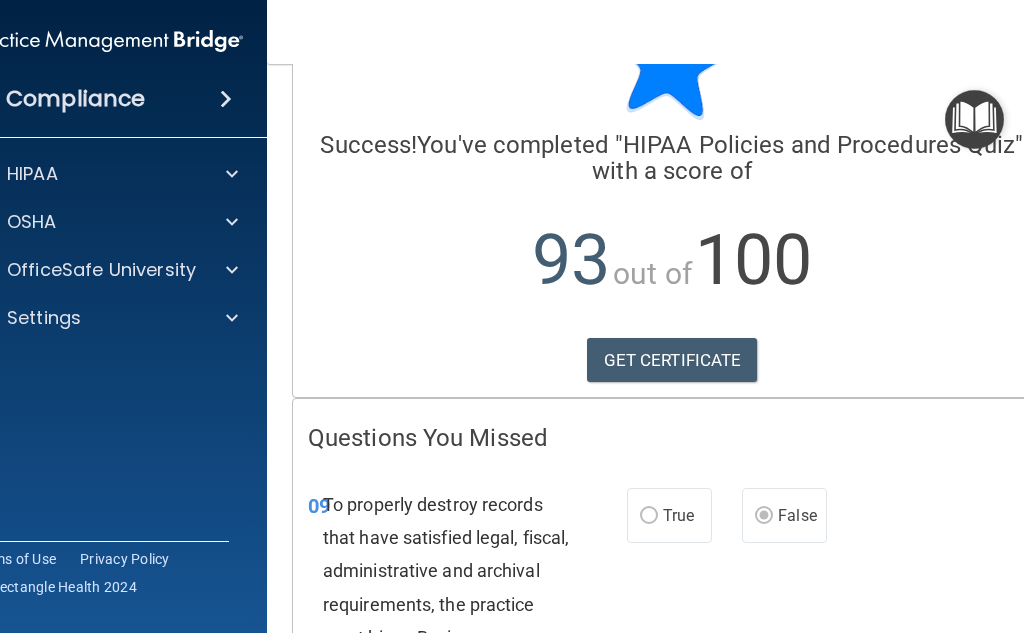 scroll, scrollTop: 0, scrollLeft: 0, axis: both 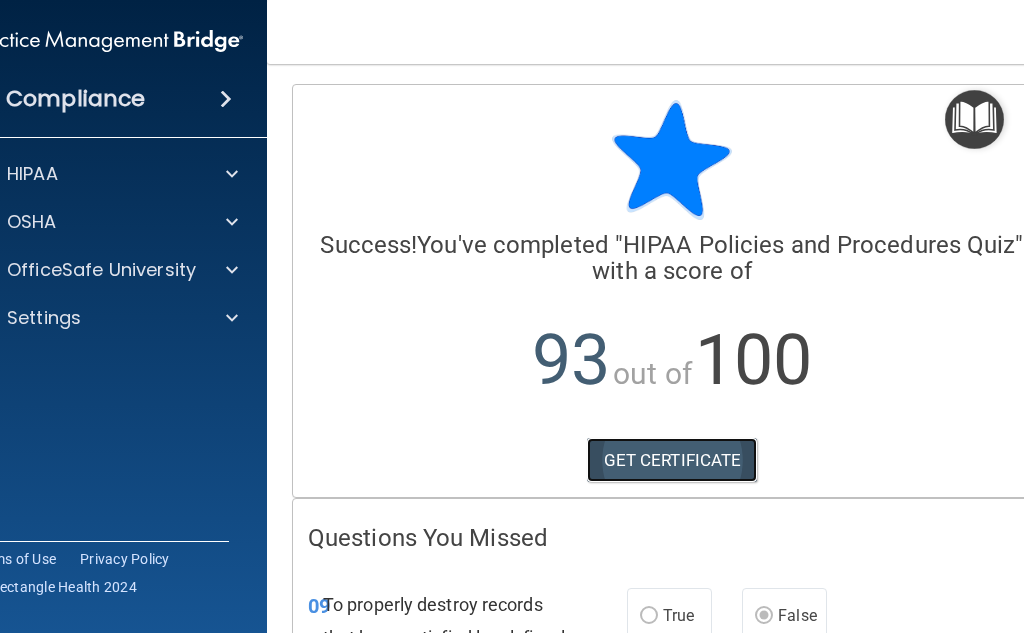 click on "GET CERTIFICATE" at bounding box center (672, 460) 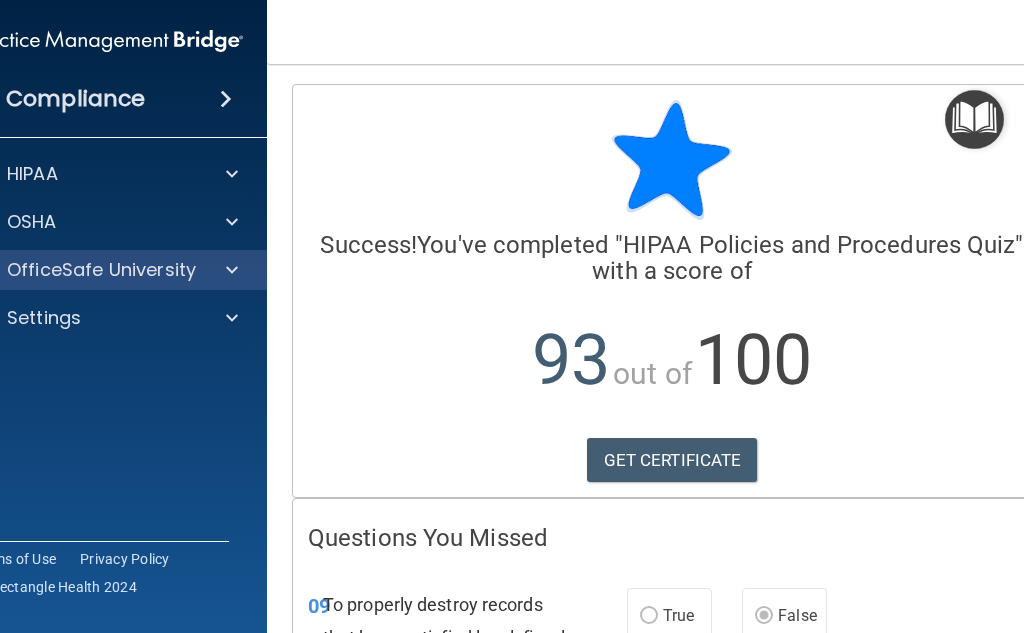 click on "OfficeSafe University" at bounding box center [107, 270] 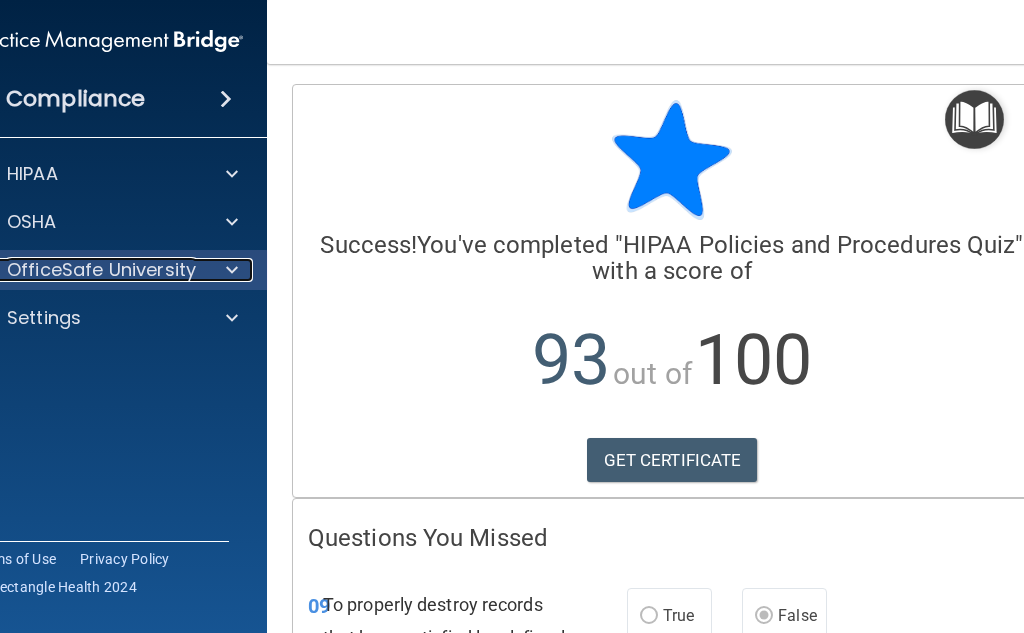 click at bounding box center (232, 270) 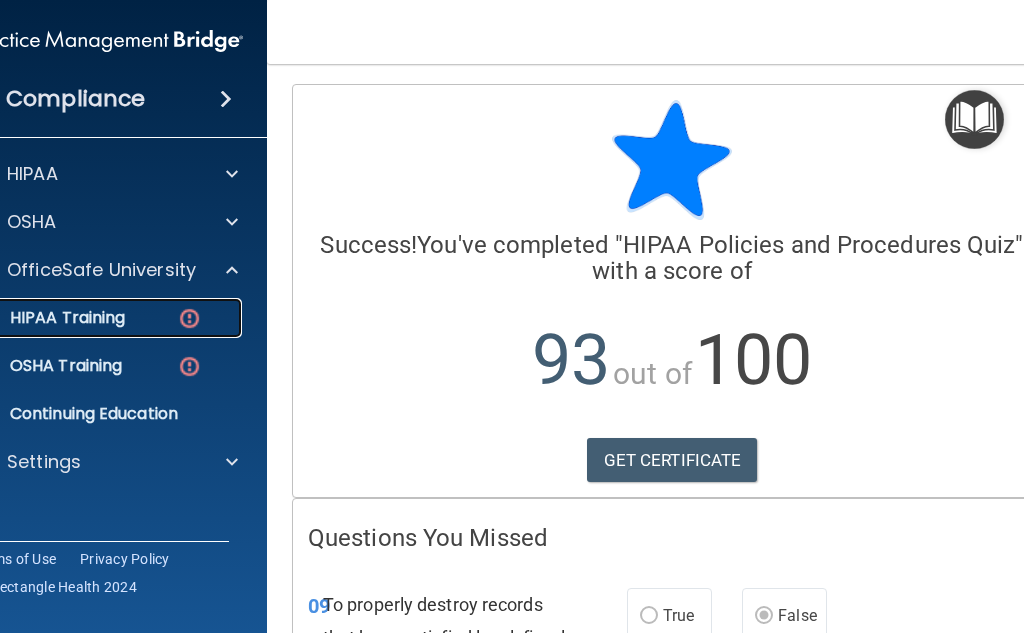 click on "HIPAA Training" at bounding box center [42, 318] 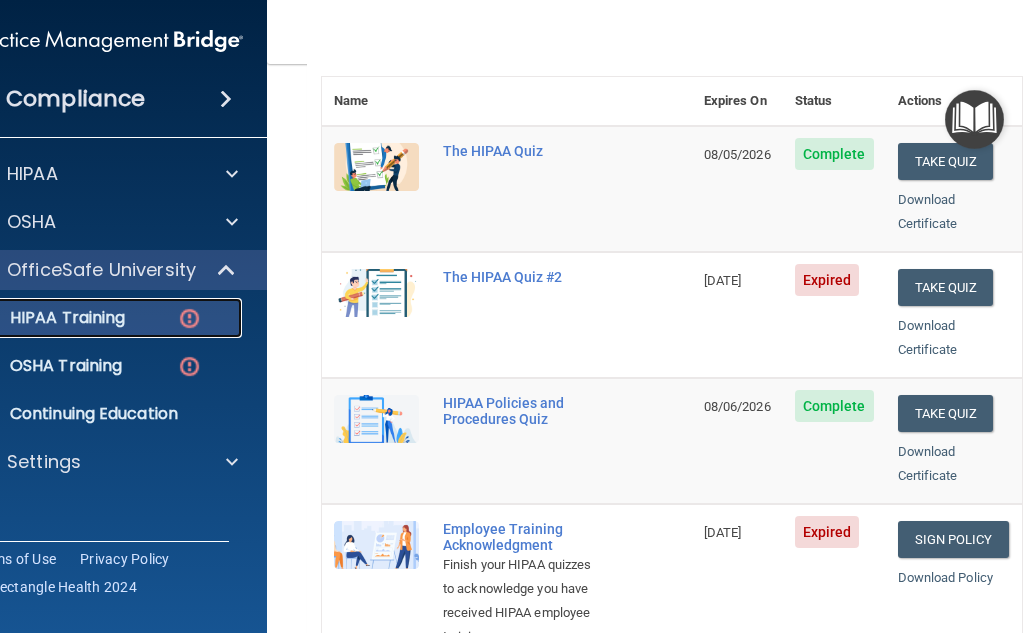 scroll, scrollTop: 300, scrollLeft: 0, axis: vertical 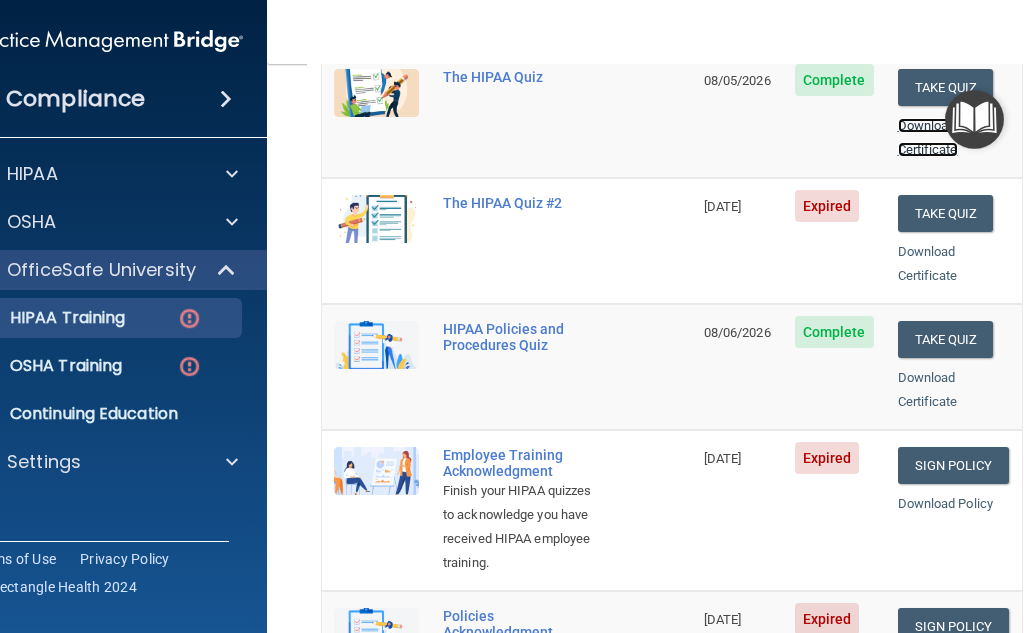 click on "Download Certificate" at bounding box center [928, 137] 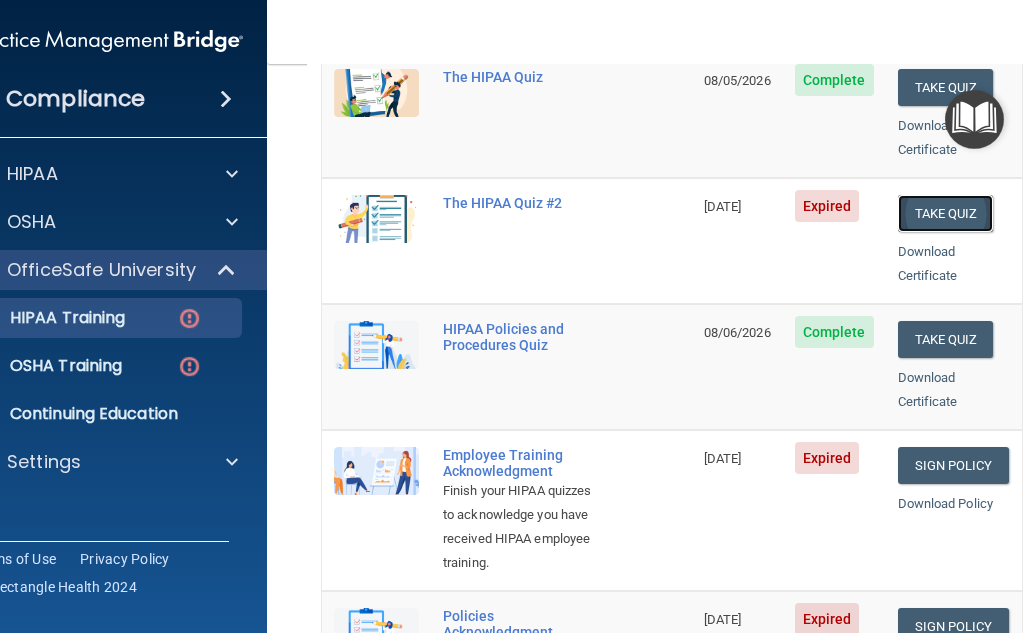 click on "Take Quiz" at bounding box center [946, 213] 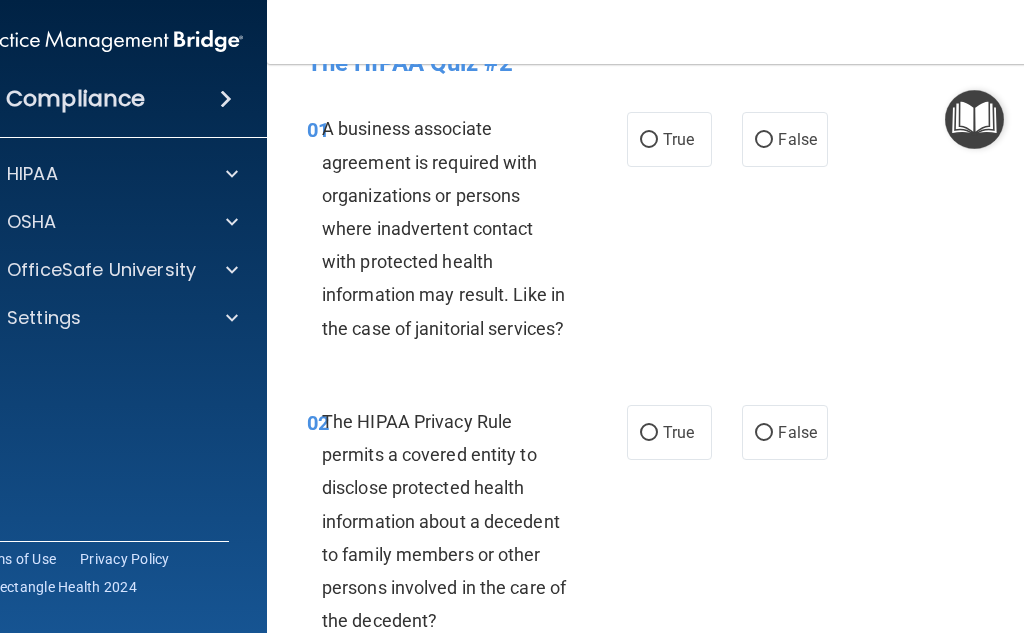 scroll, scrollTop: 0, scrollLeft: 0, axis: both 